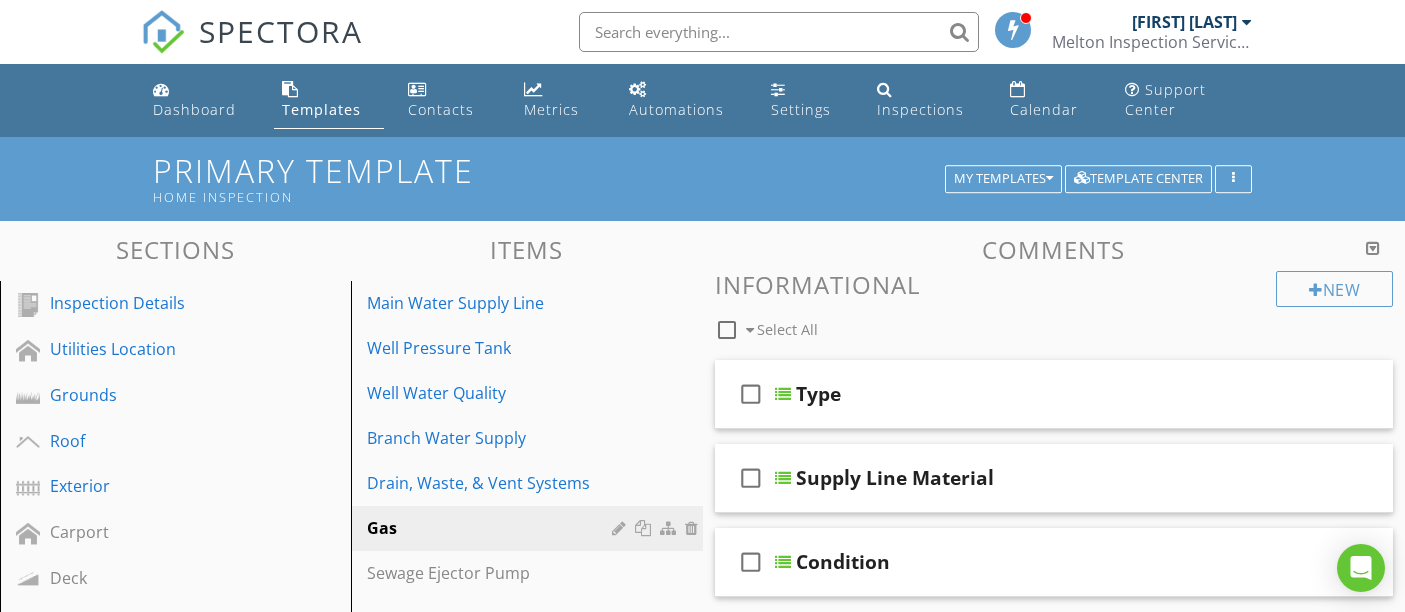scroll, scrollTop: 222, scrollLeft: 0, axis: vertical 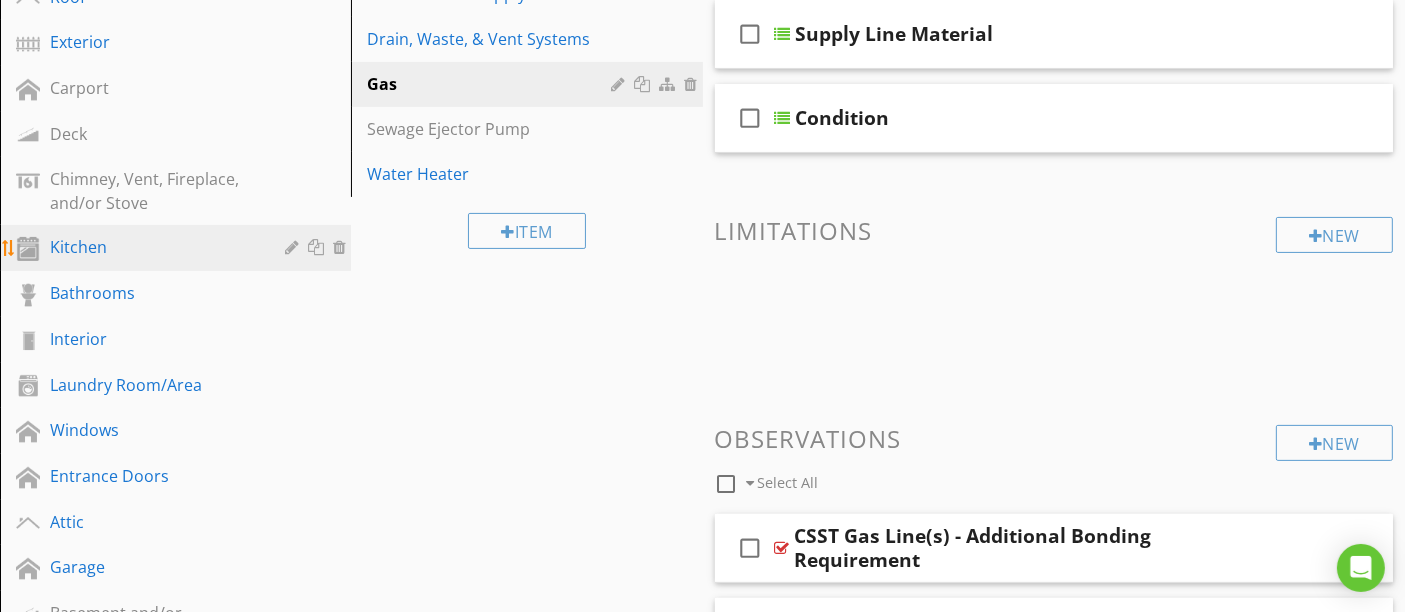 click on "Kitchen" at bounding box center [153, 247] 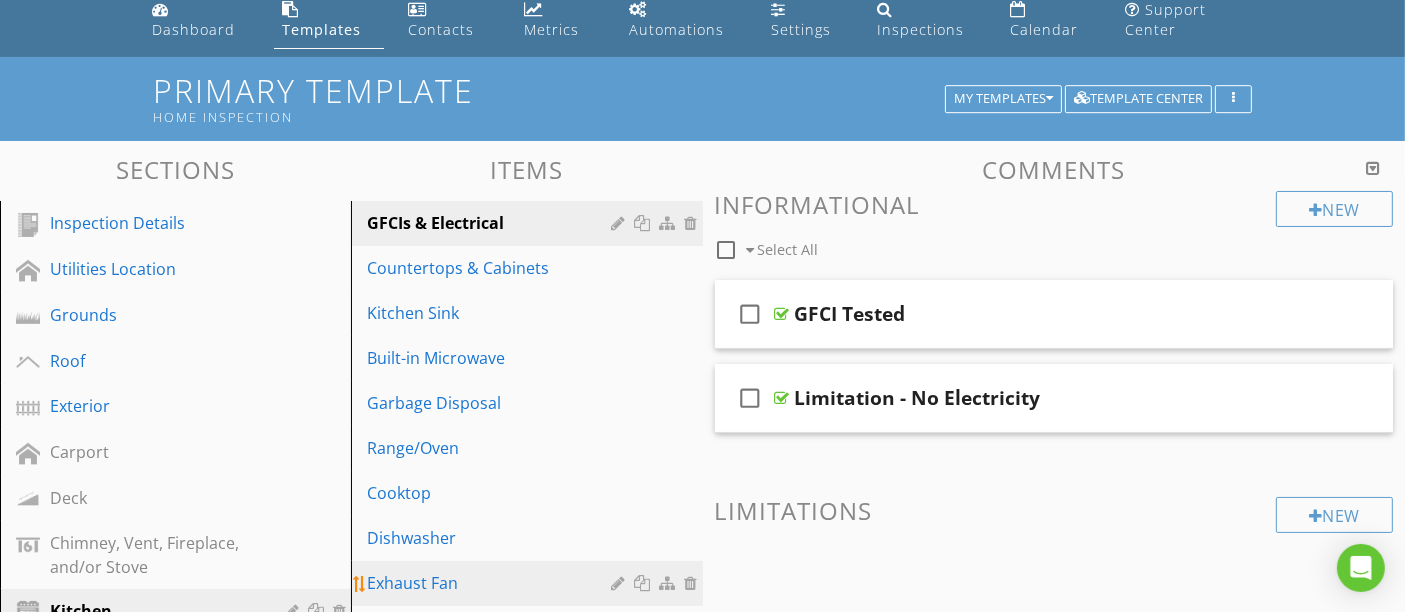 scroll, scrollTop: 222, scrollLeft: 0, axis: vertical 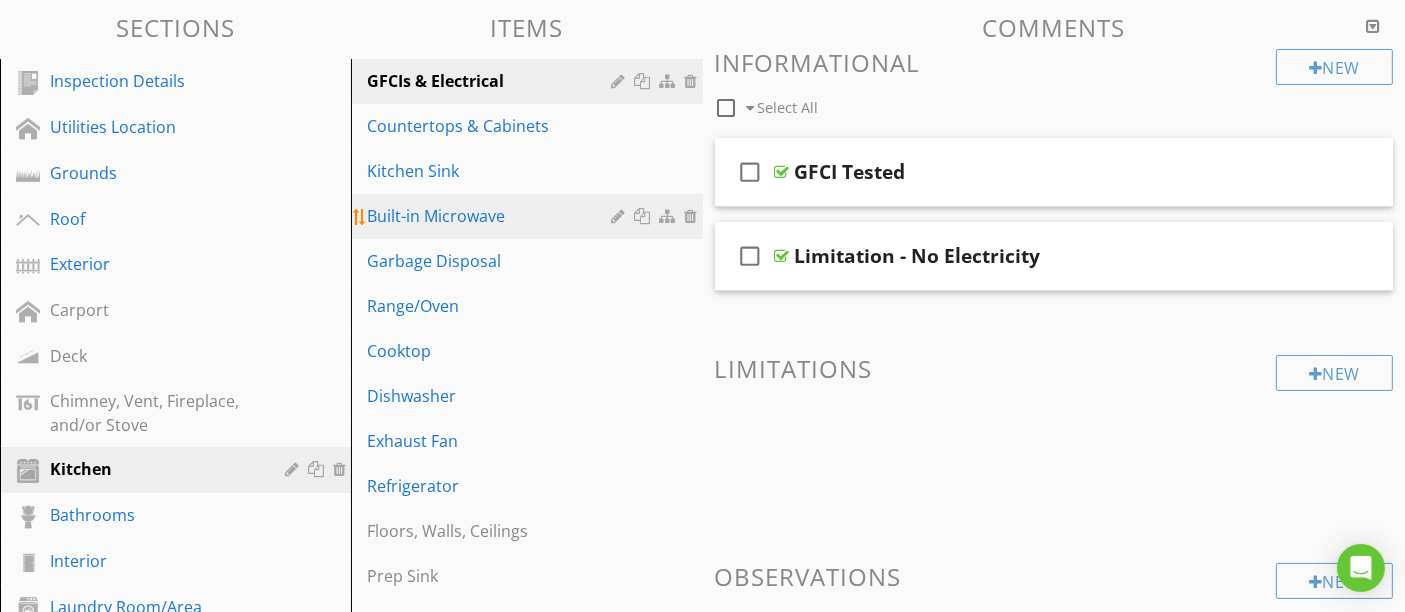 click on "Built-in Microwave" at bounding box center [529, 216] 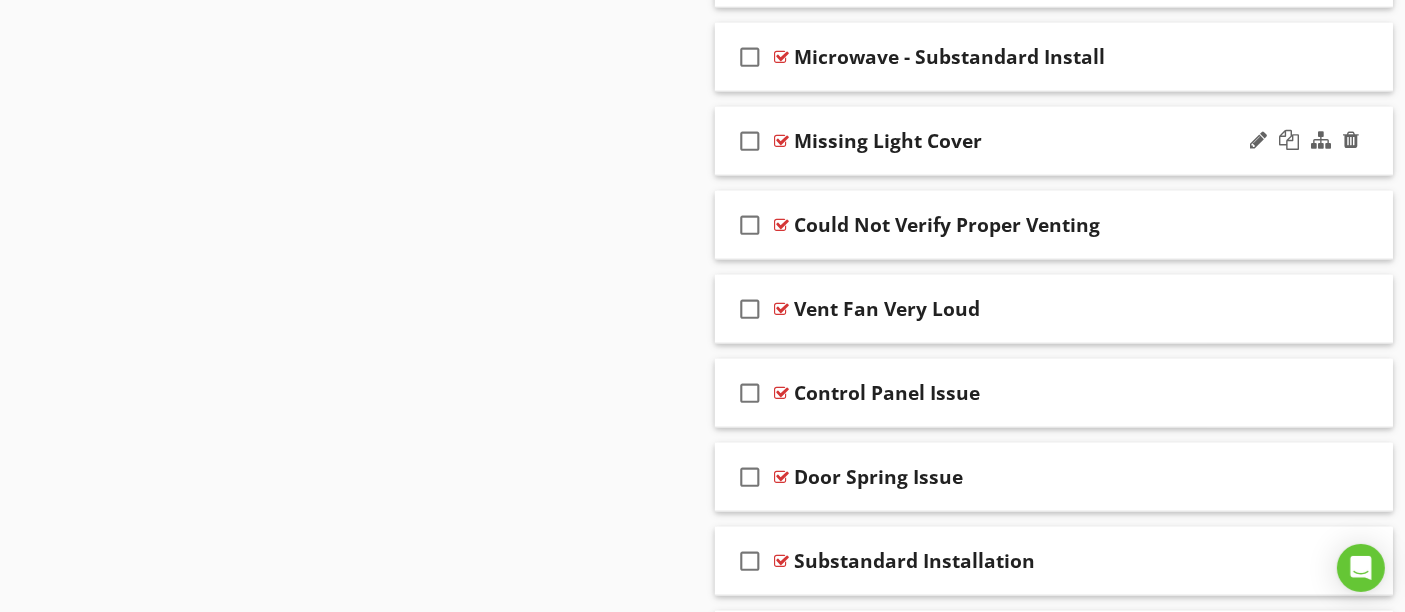 scroll, scrollTop: 2444, scrollLeft: 0, axis: vertical 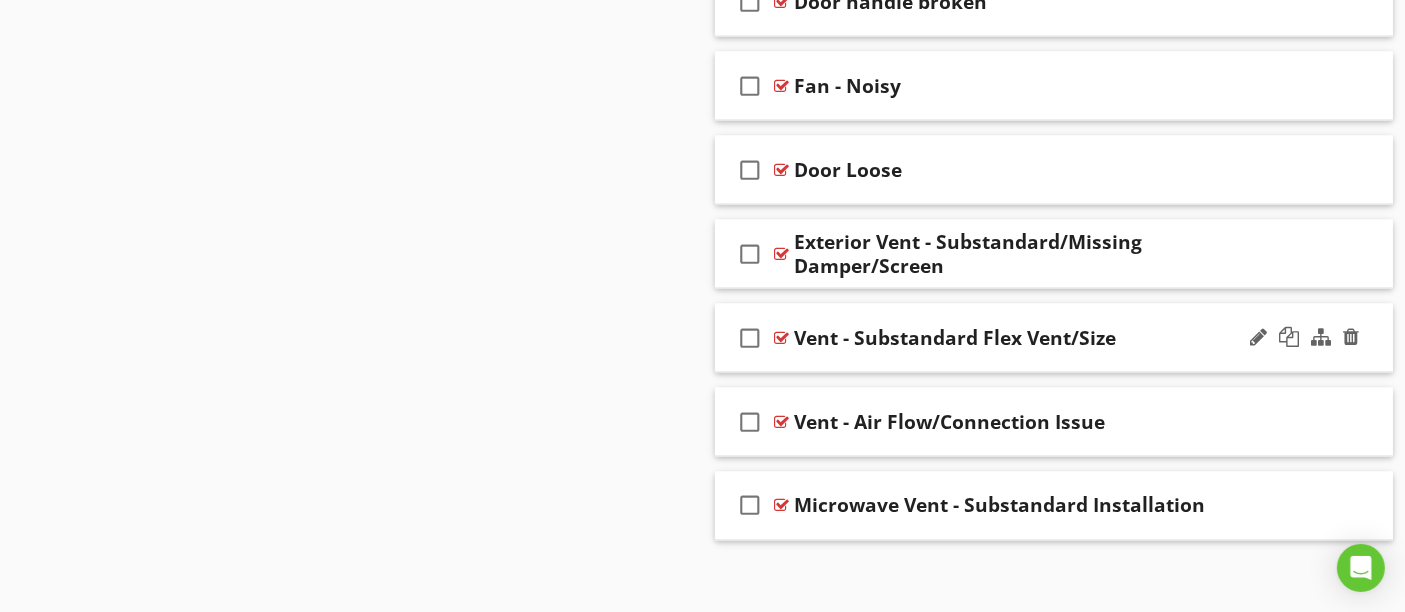 click on "check_box_outline_blank
Vent - Substandard Flex Vent/Size" at bounding box center (1054, 338) 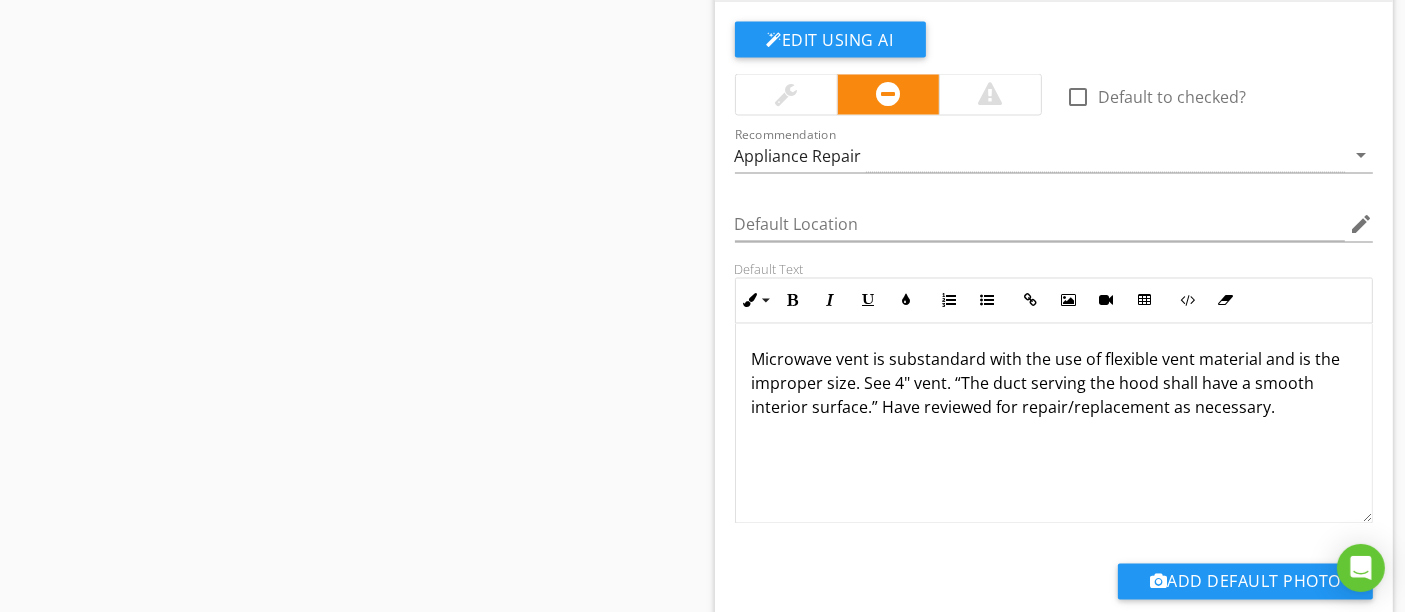 scroll, scrollTop: 3787, scrollLeft: 0, axis: vertical 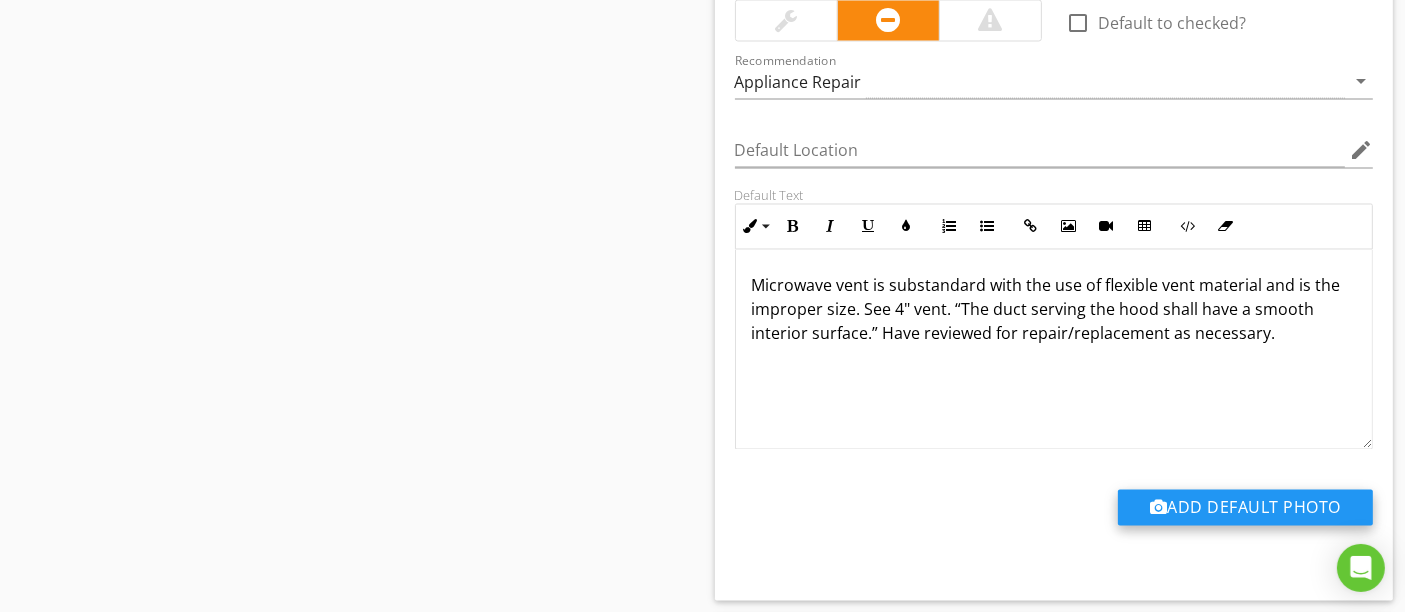 click on "Add Default Photo" at bounding box center [1245, 508] 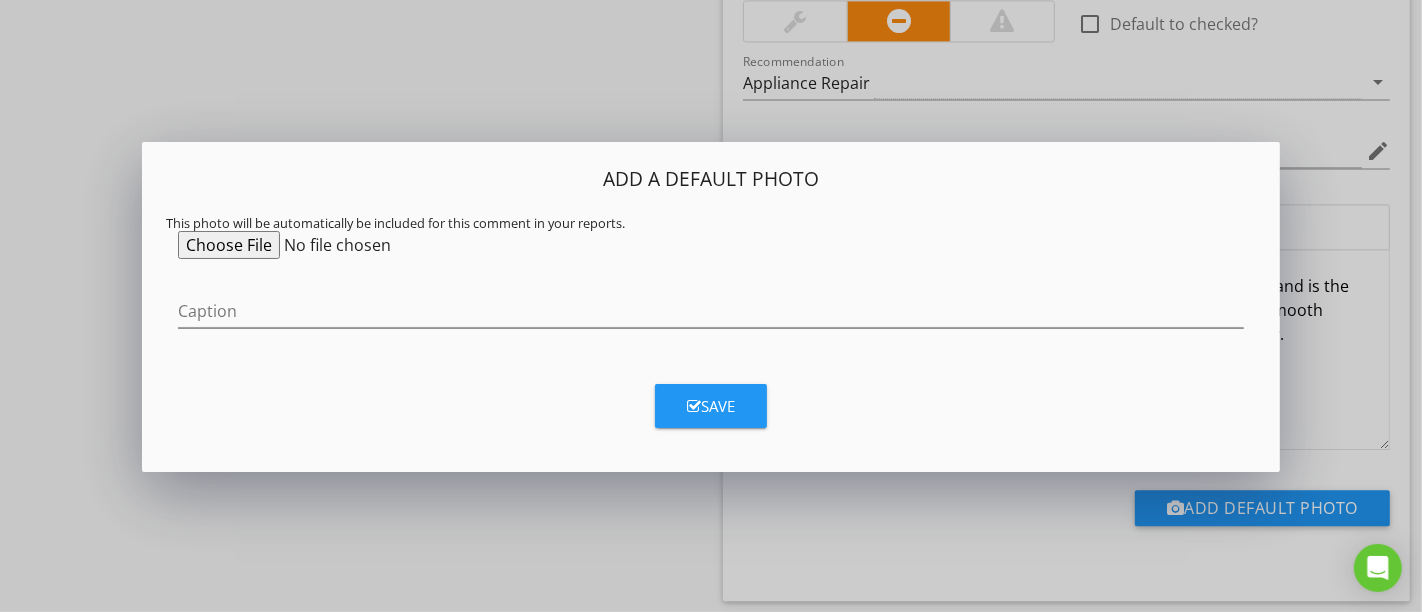 click at bounding box center (331, 245) 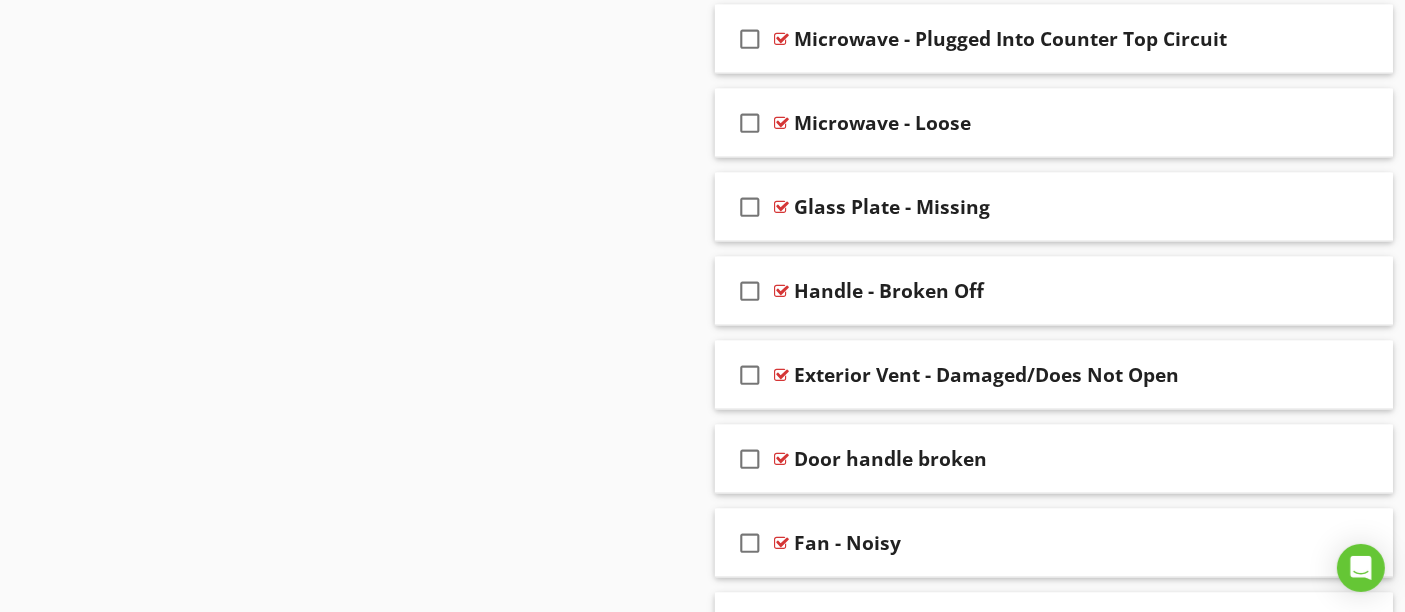 scroll, scrollTop: 2676, scrollLeft: 0, axis: vertical 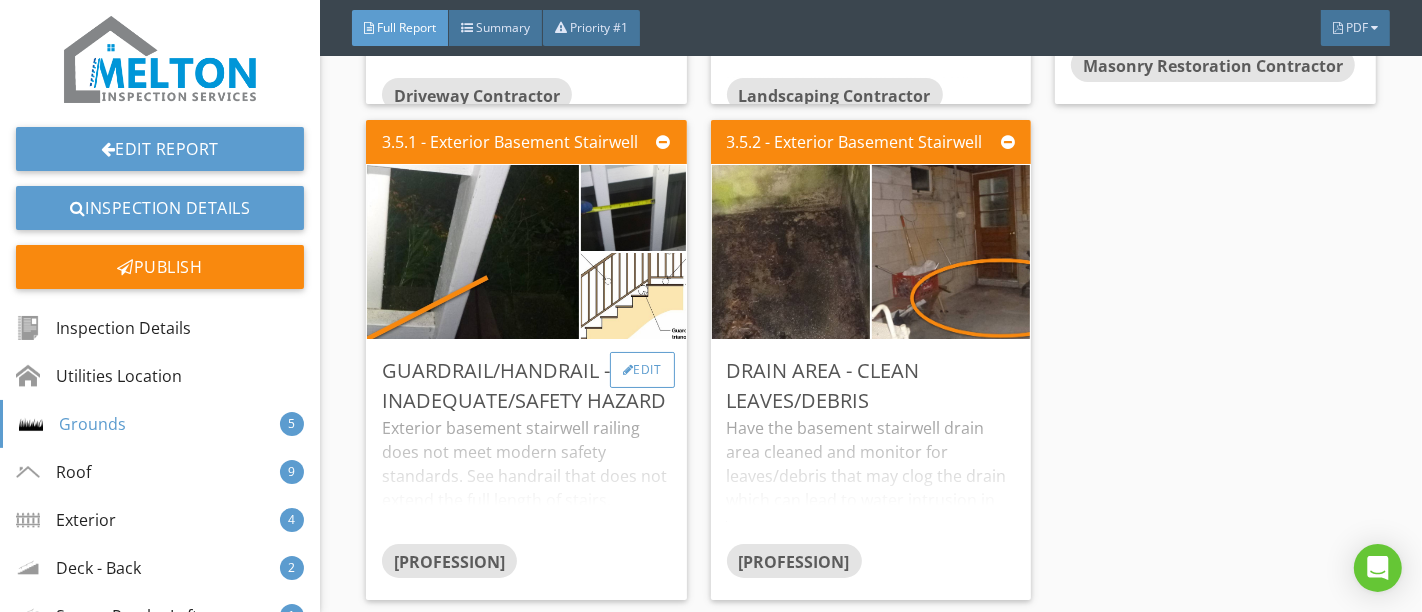 click on "Edit" at bounding box center [642, 370] 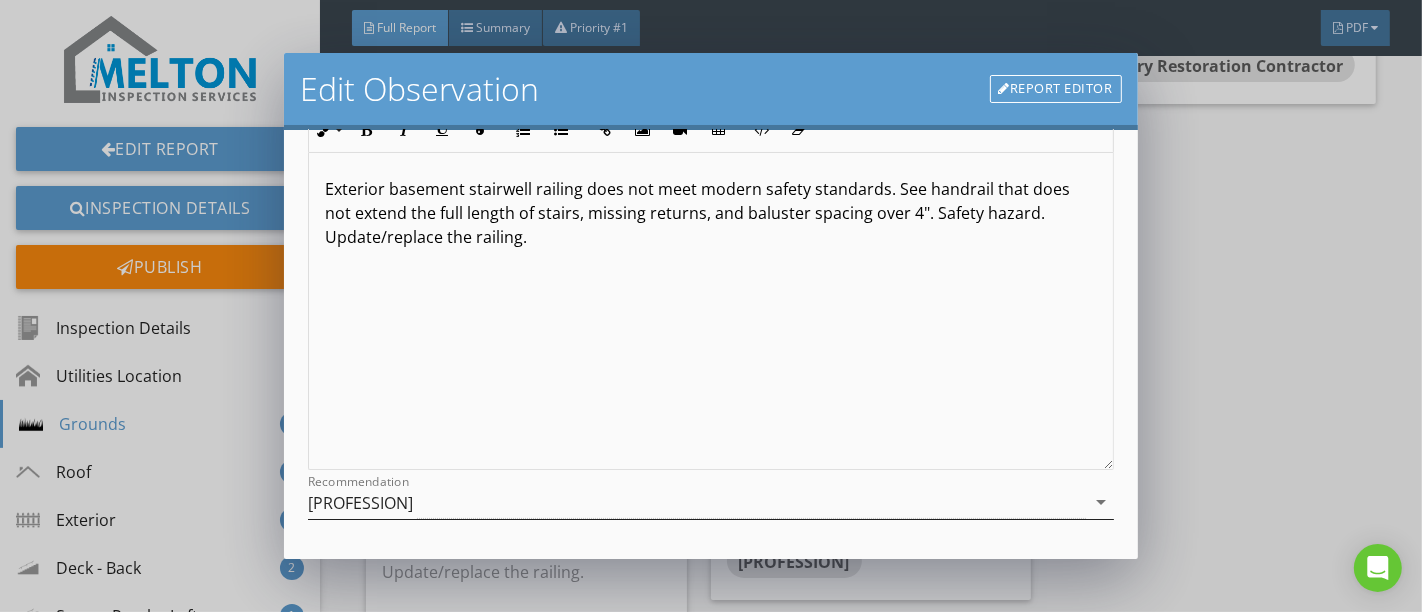 scroll, scrollTop: 356, scrollLeft: 0, axis: vertical 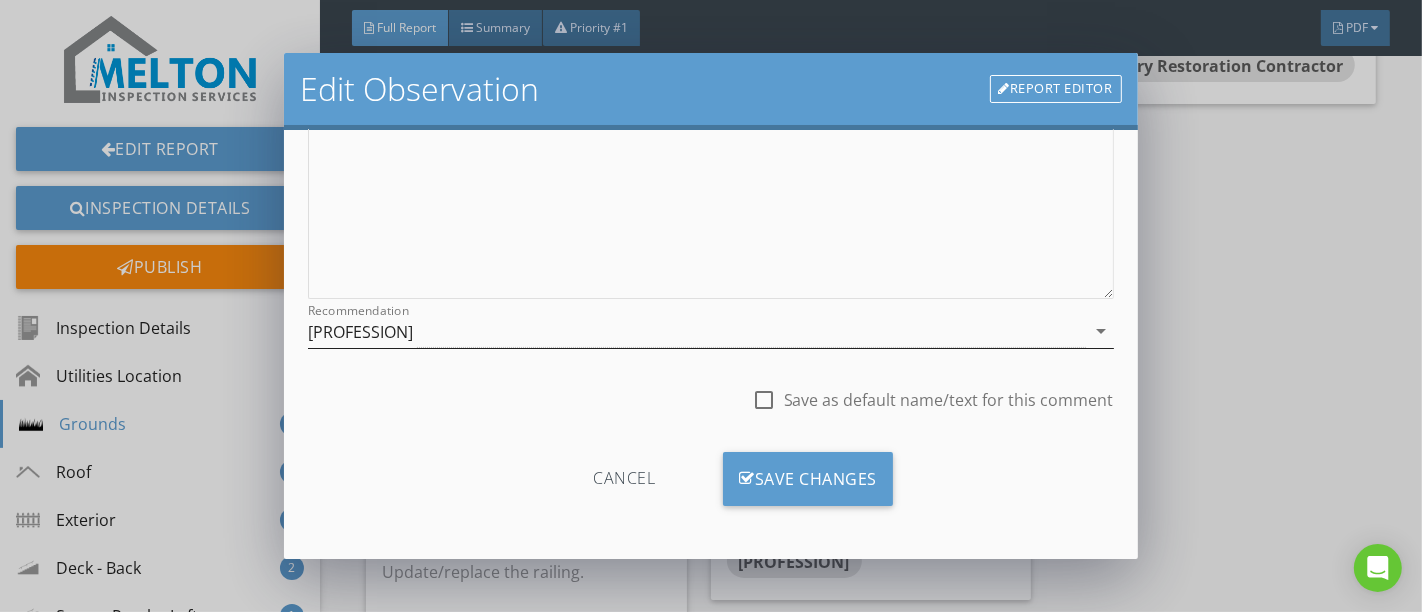 click on "[PROFESSION]" at bounding box center (696, 331) 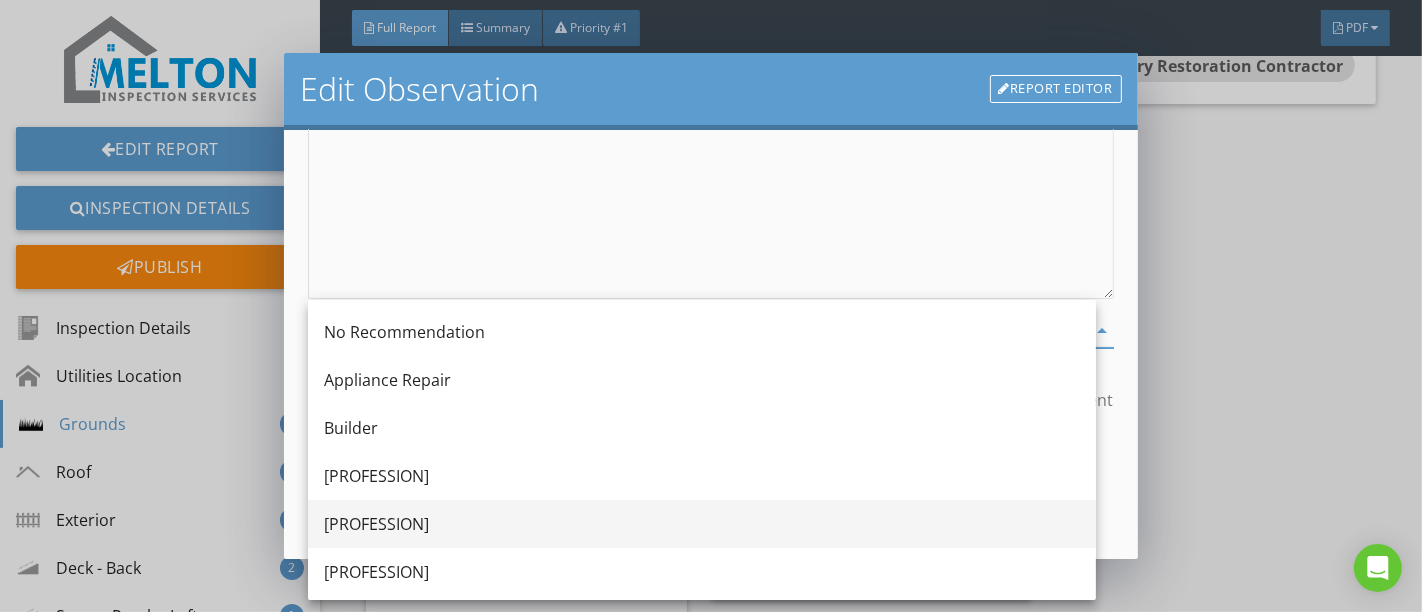click on "[PROFESSION]" at bounding box center [702, 524] 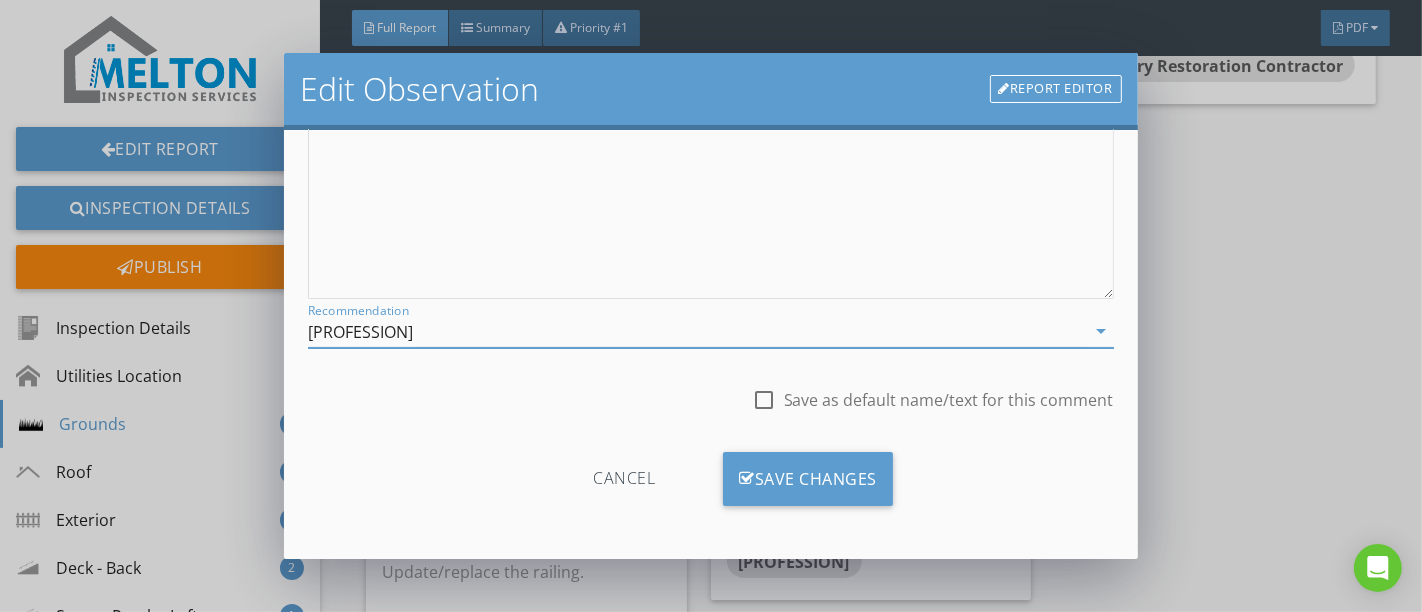 click at bounding box center (764, 400) 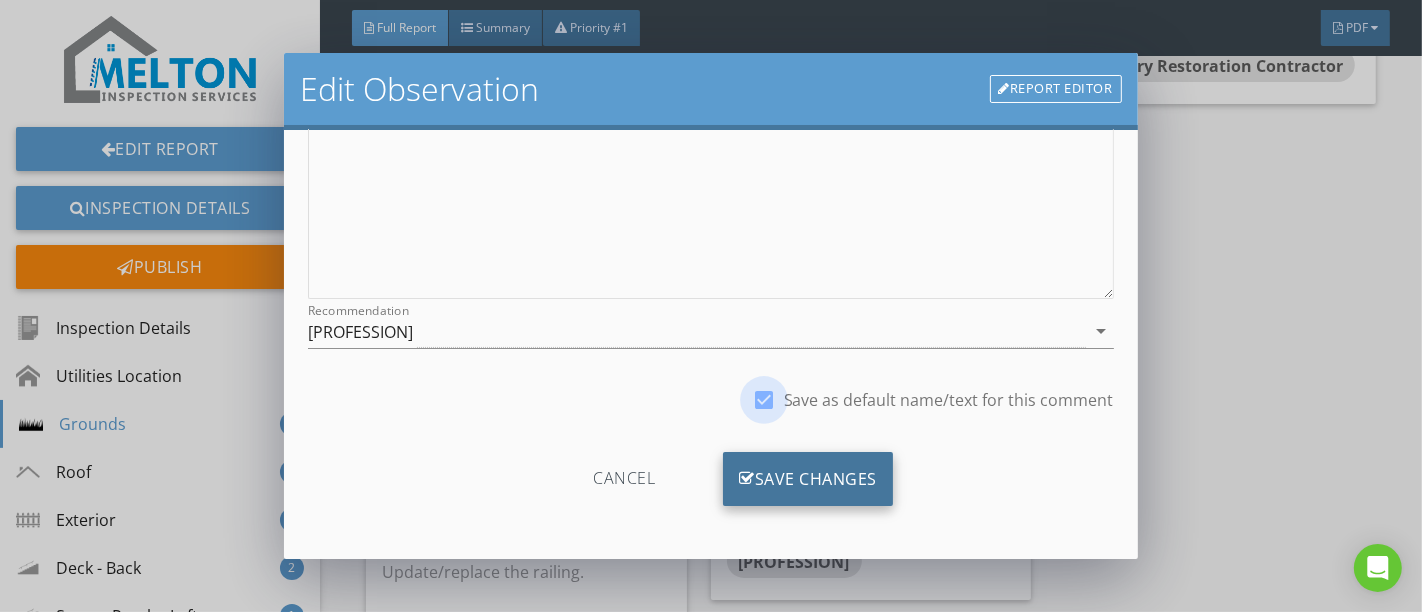 click on "Save Changes" at bounding box center [808, 479] 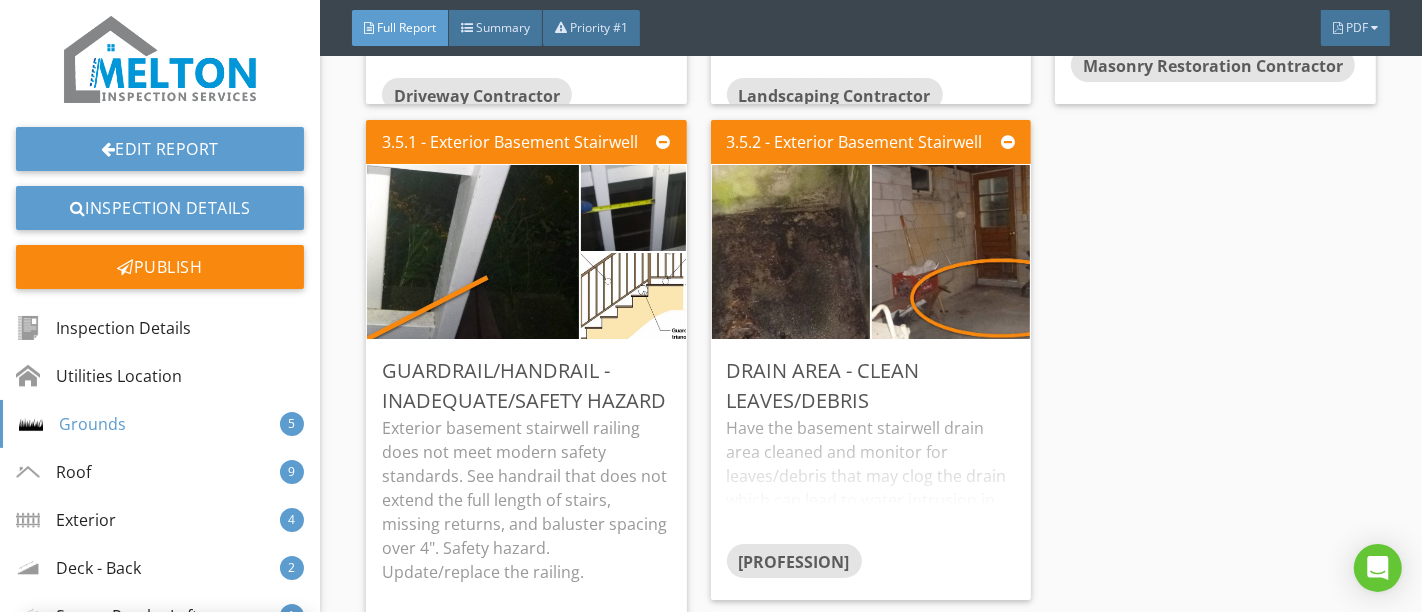 scroll, scrollTop: 120, scrollLeft: 0, axis: vertical 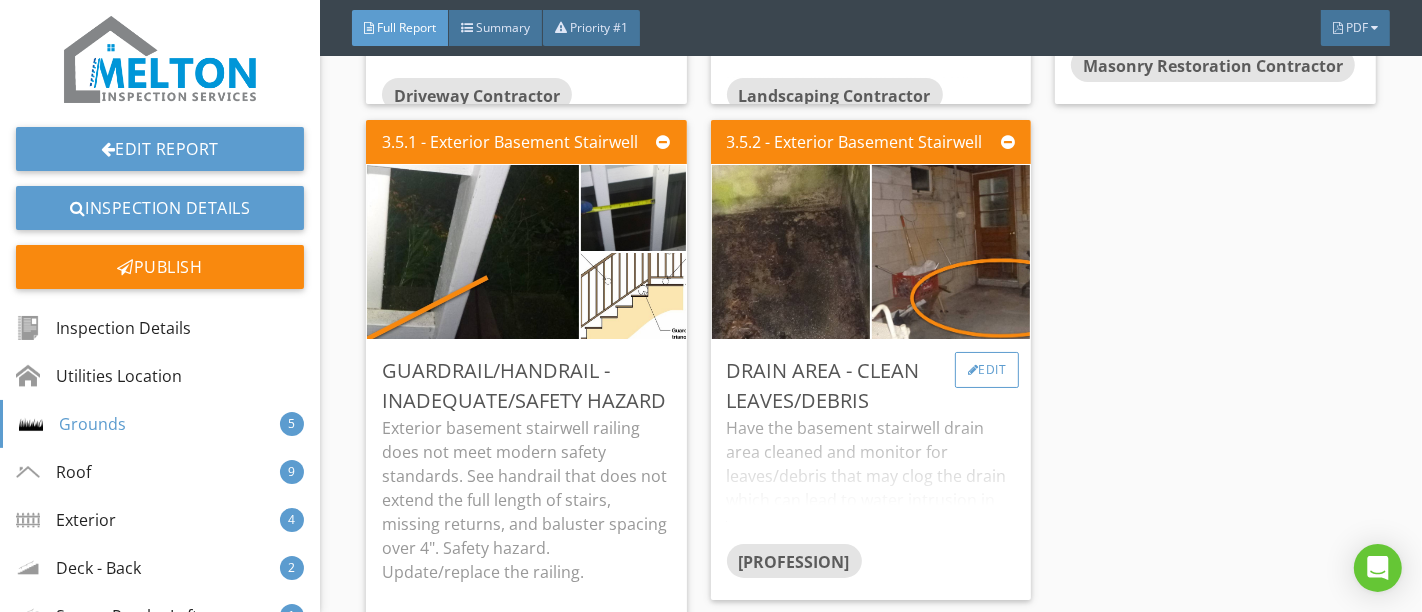 click on "Edit" at bounding box center [987, 370] 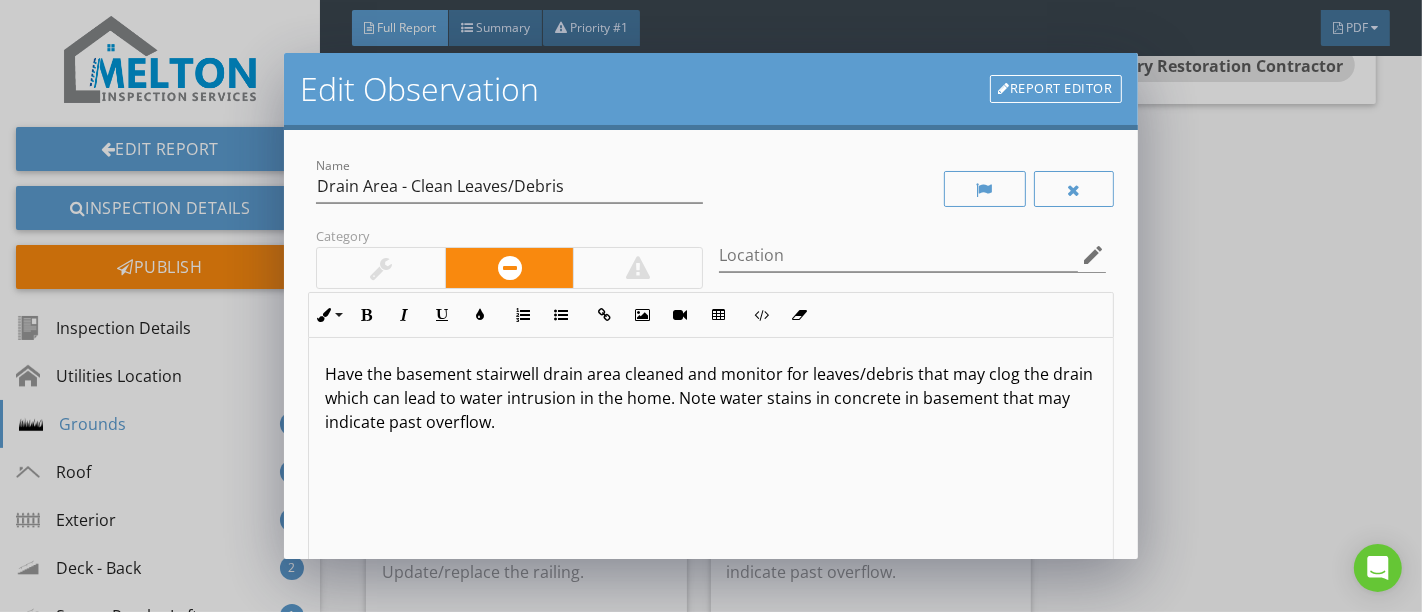 scroll, scrollTop: 0, scrollLeft: 0, axis: both 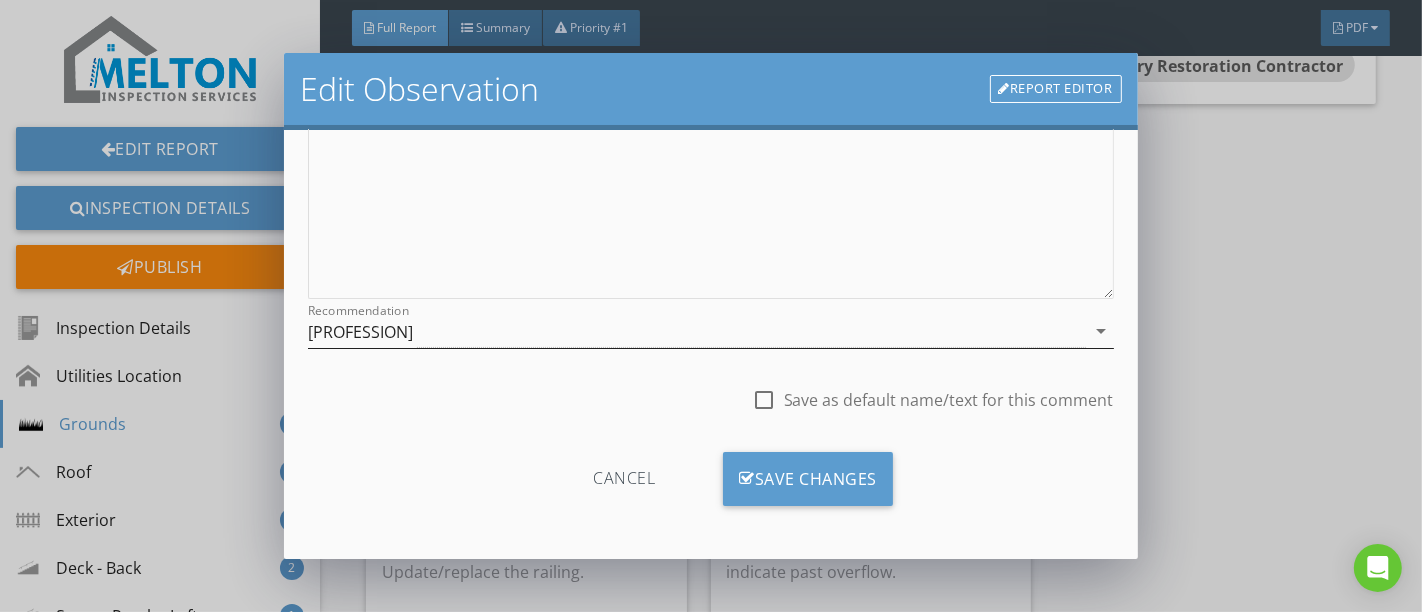 click on "[PROFESSION]" at bounding box center (696, 331) 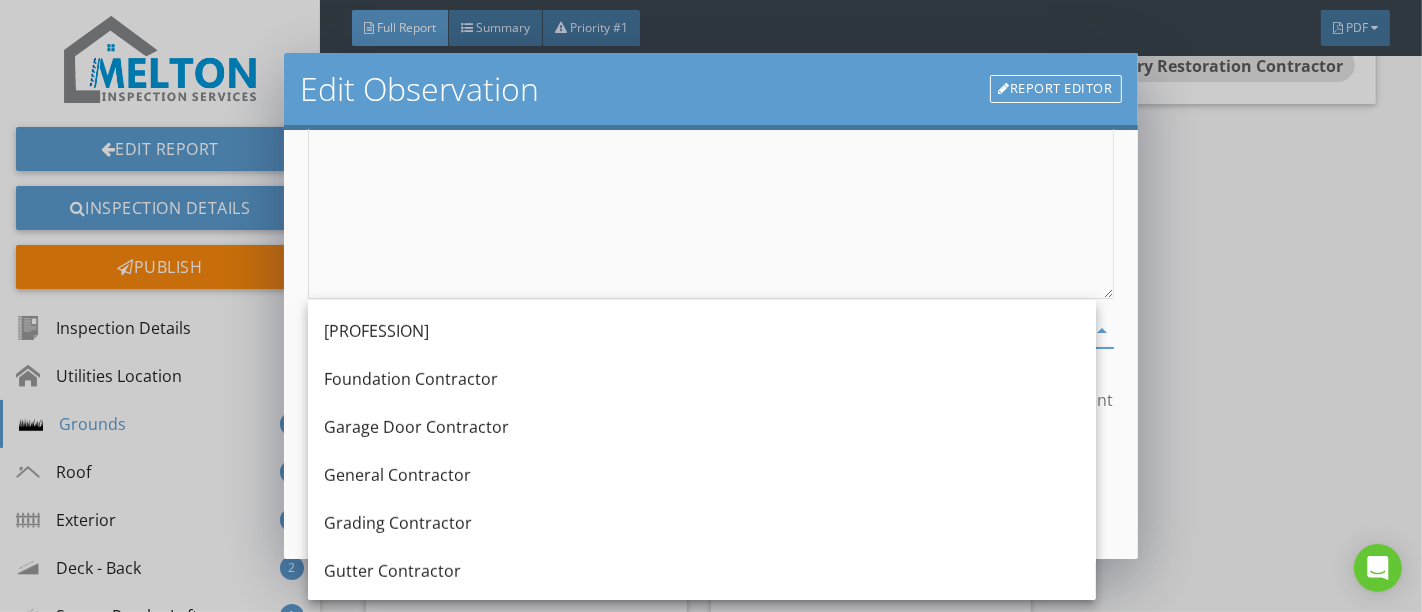 scroll, scrollTop: 1231, scrollLeft: 0, axis: vertical 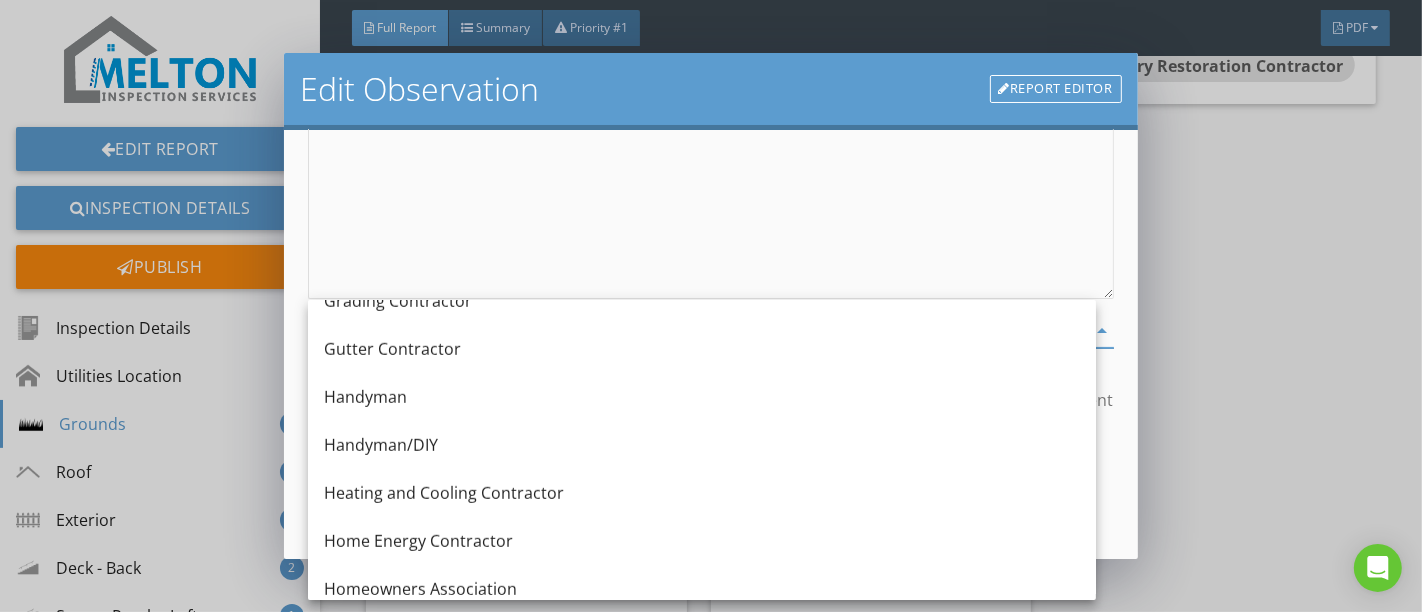 click on "Handyman" at bounding box center (702, 397) 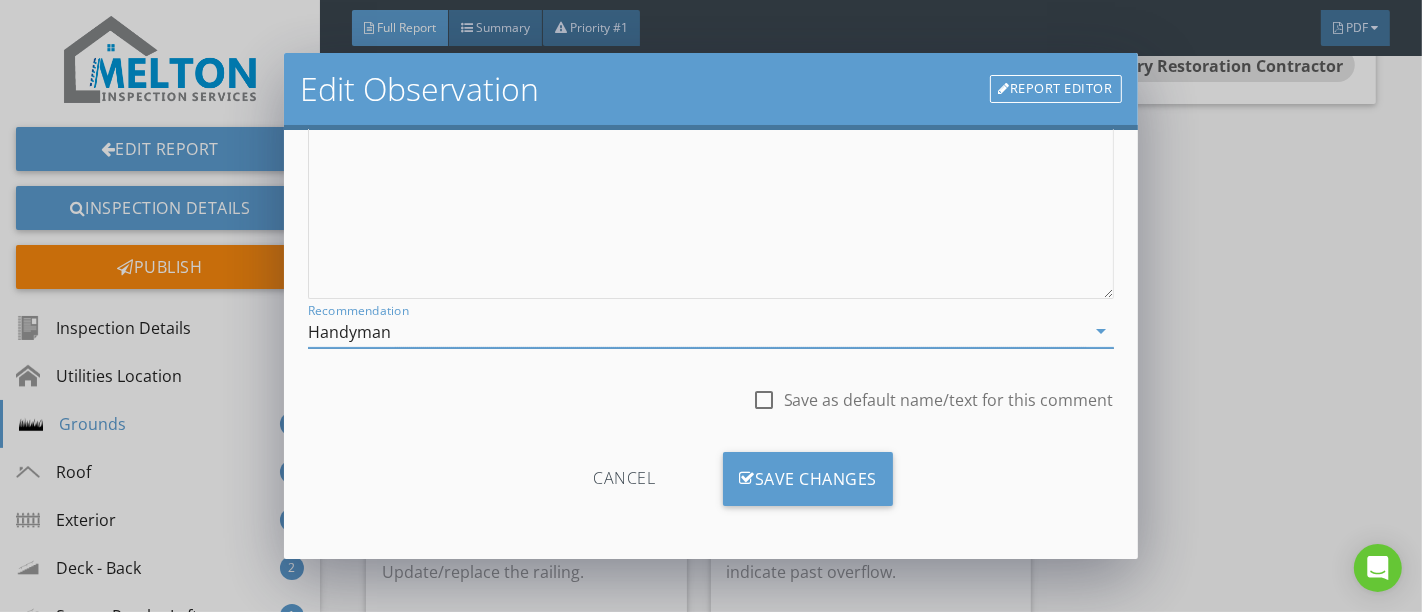 click at bounding box center (764, 400) 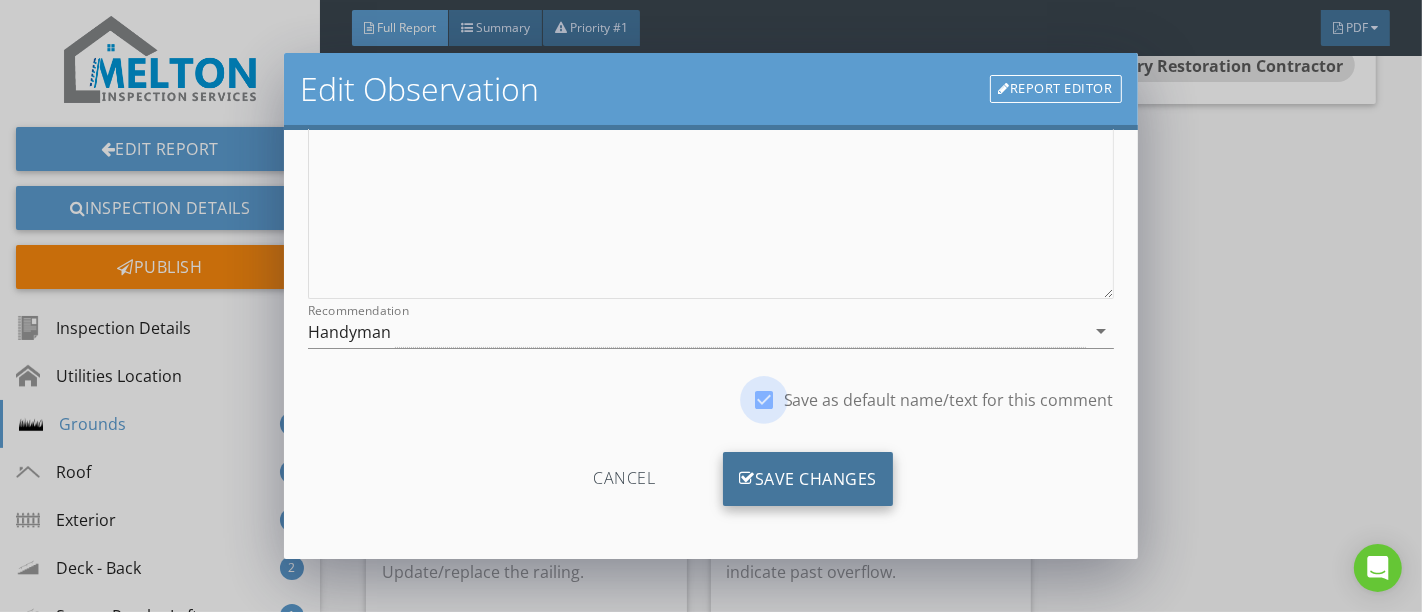 click on "Save Changes" at bounding box center [808, 479] 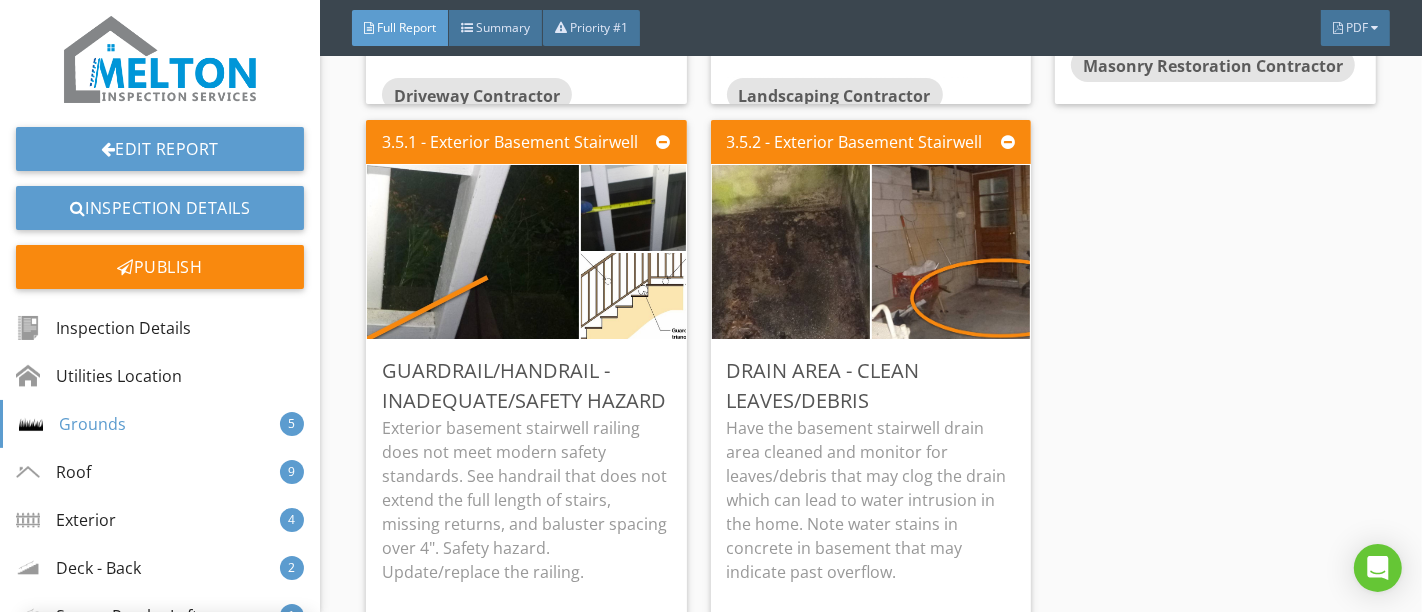 scroll, scrollTop: 120, scrollLeft: 0, axis: vertical 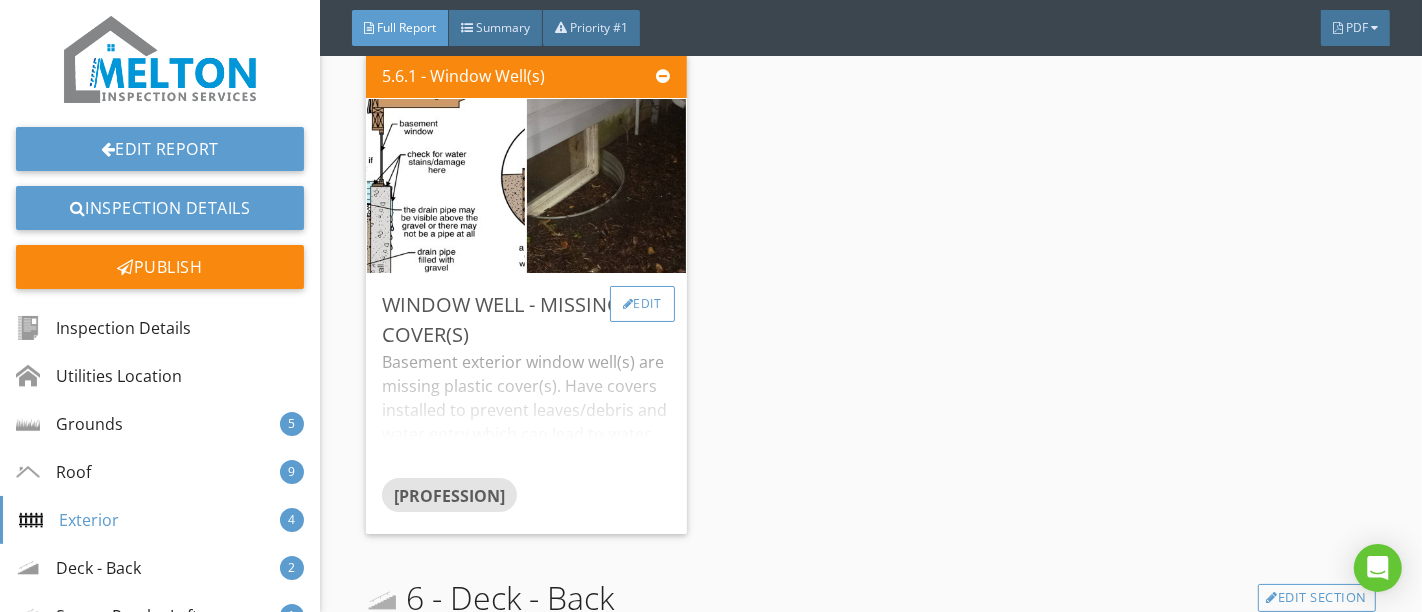 click on "Edit" at bounding box center [642, 304] 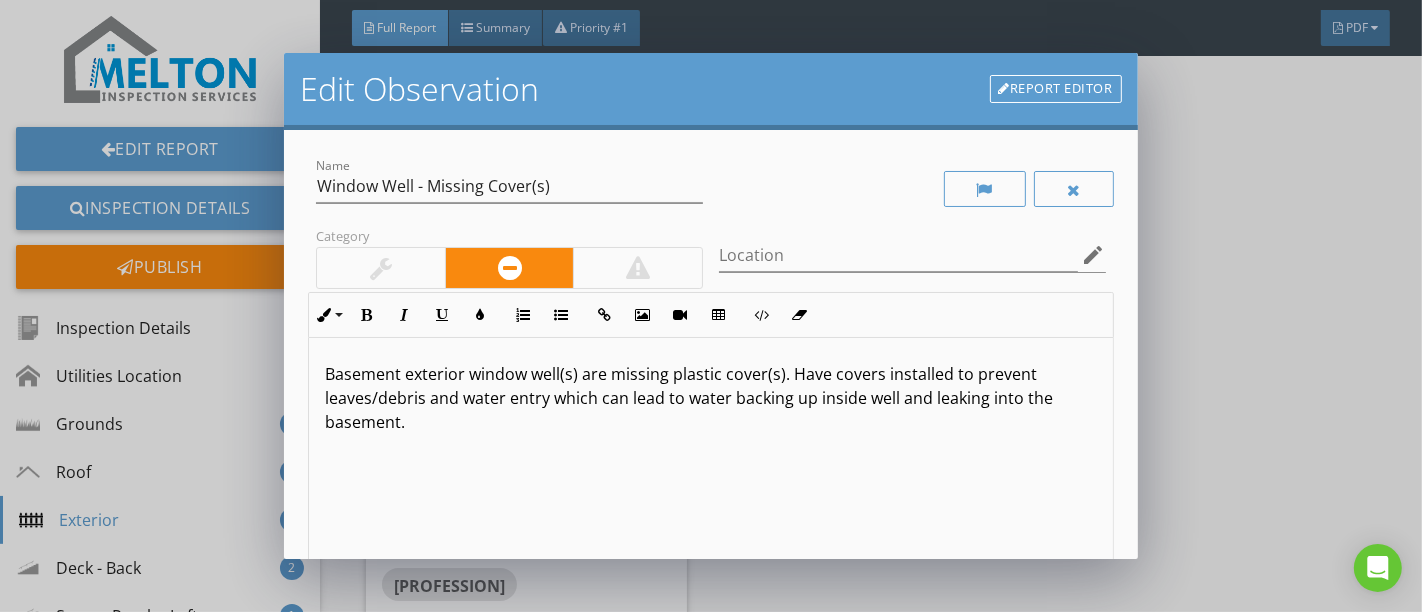 scroll, scrollTop: 0, scrollLeft: 0, axis: both 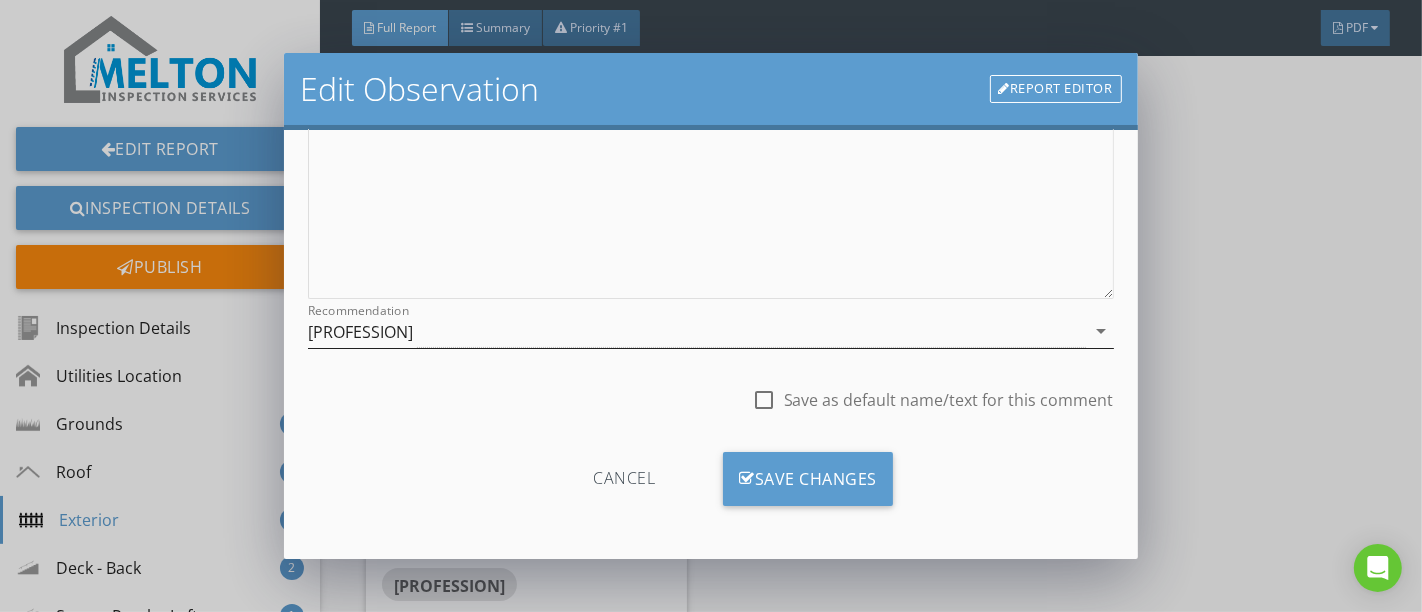 click on "[PROFESSION]" at bounding box center (696, 331) 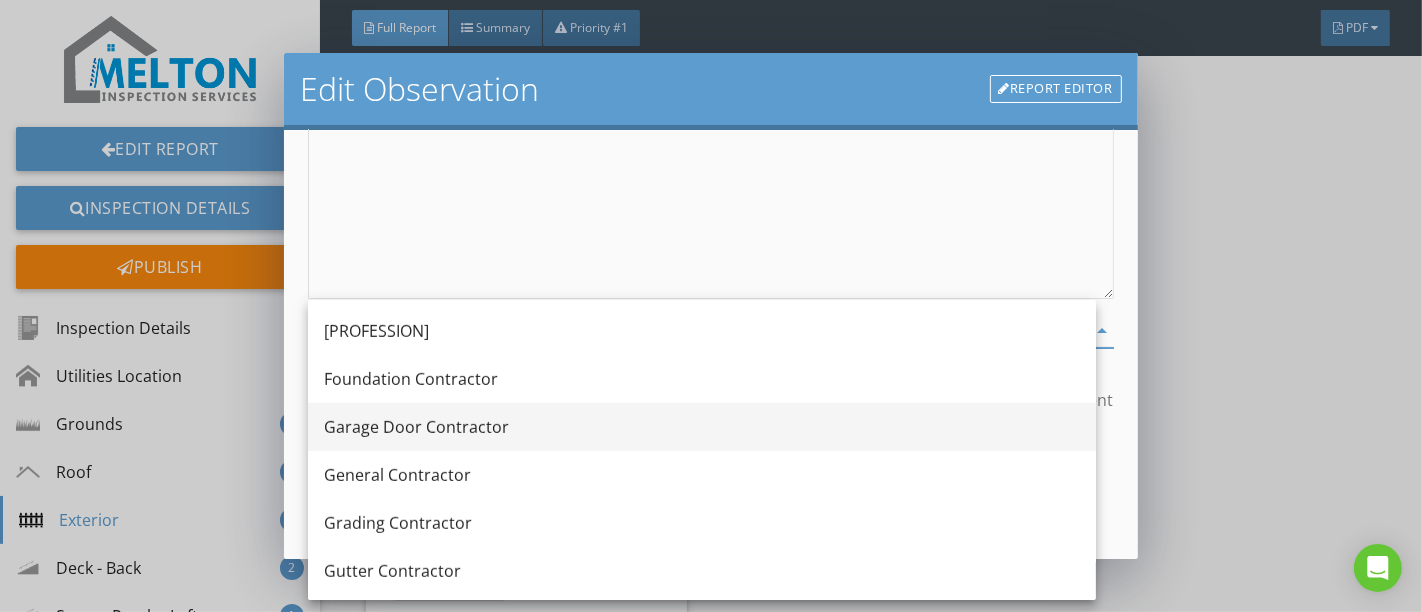 scroll, scrollTop: 1231, scrollLeft: 0, axis: vertical 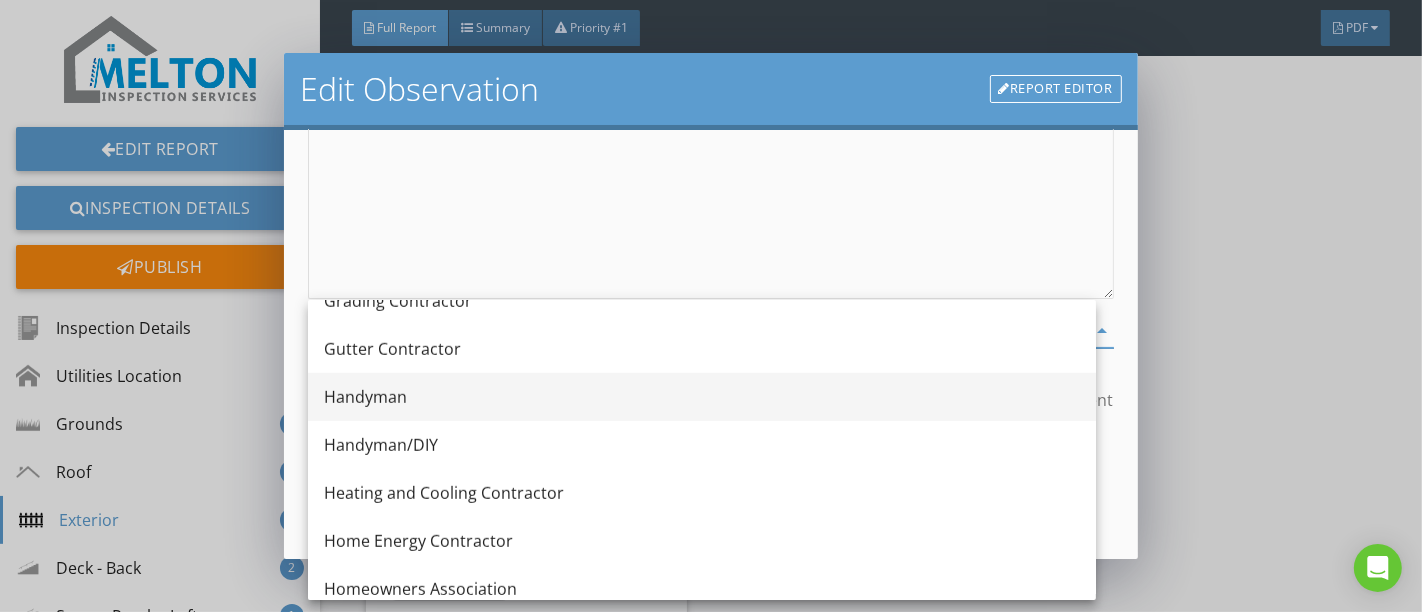click on "Handyman" at bounding box center [702, 397] 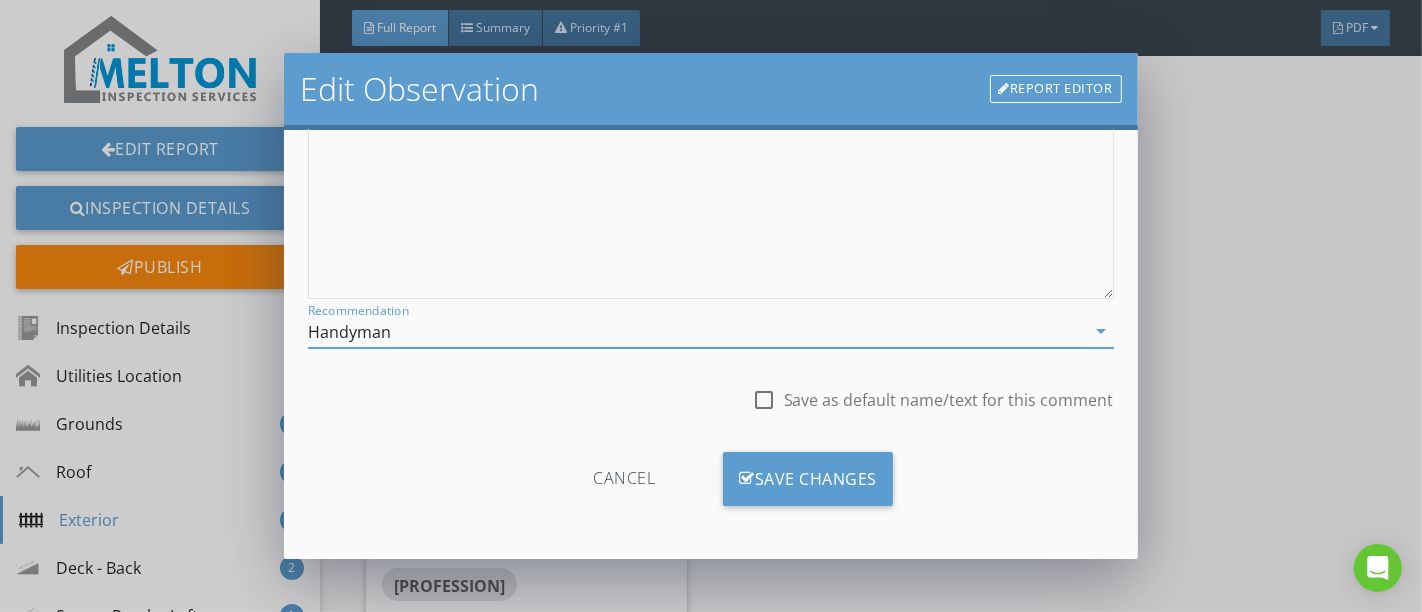 click at bounding box center (764, 400) 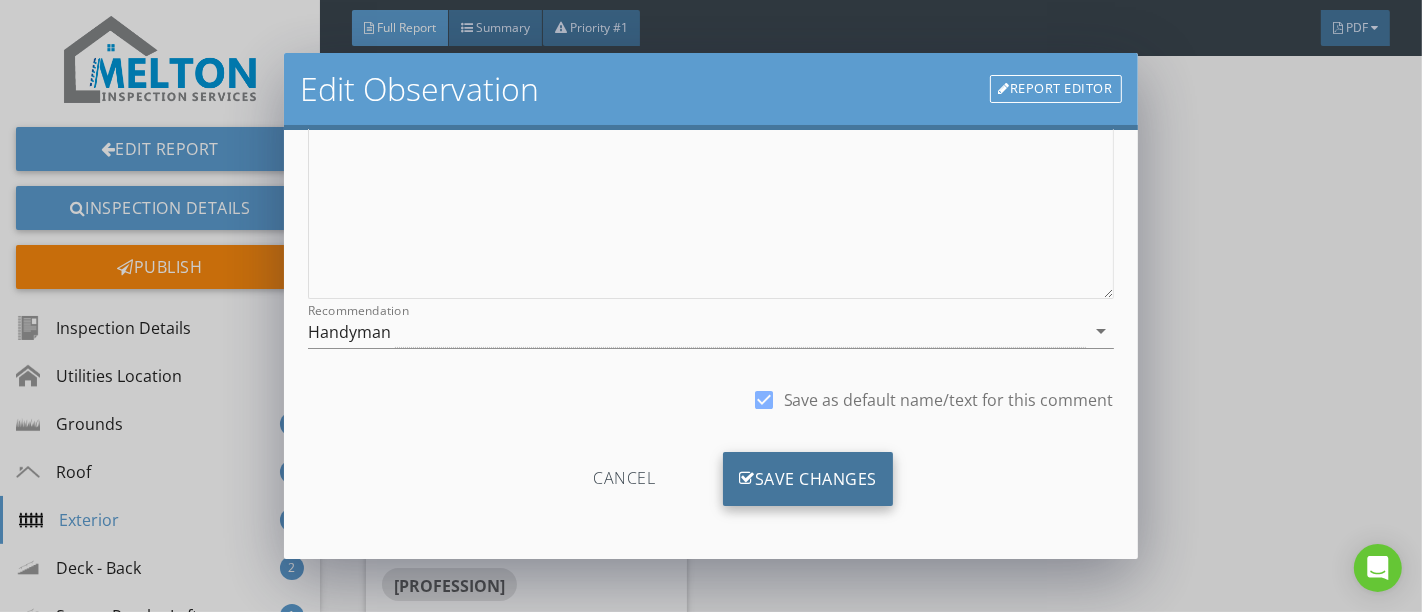 click on "Save Changes" at bounding box center (808, 479) 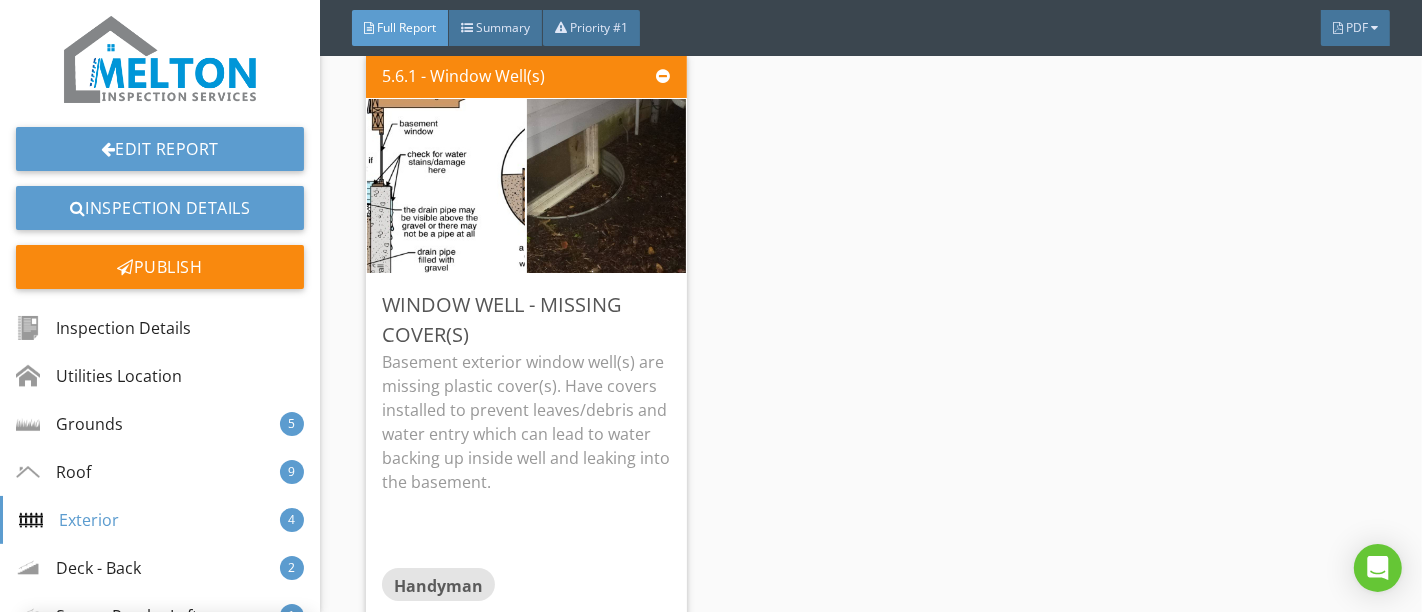 scroll, scrollTop: 120, scrollLeft: 0, axis: vertical 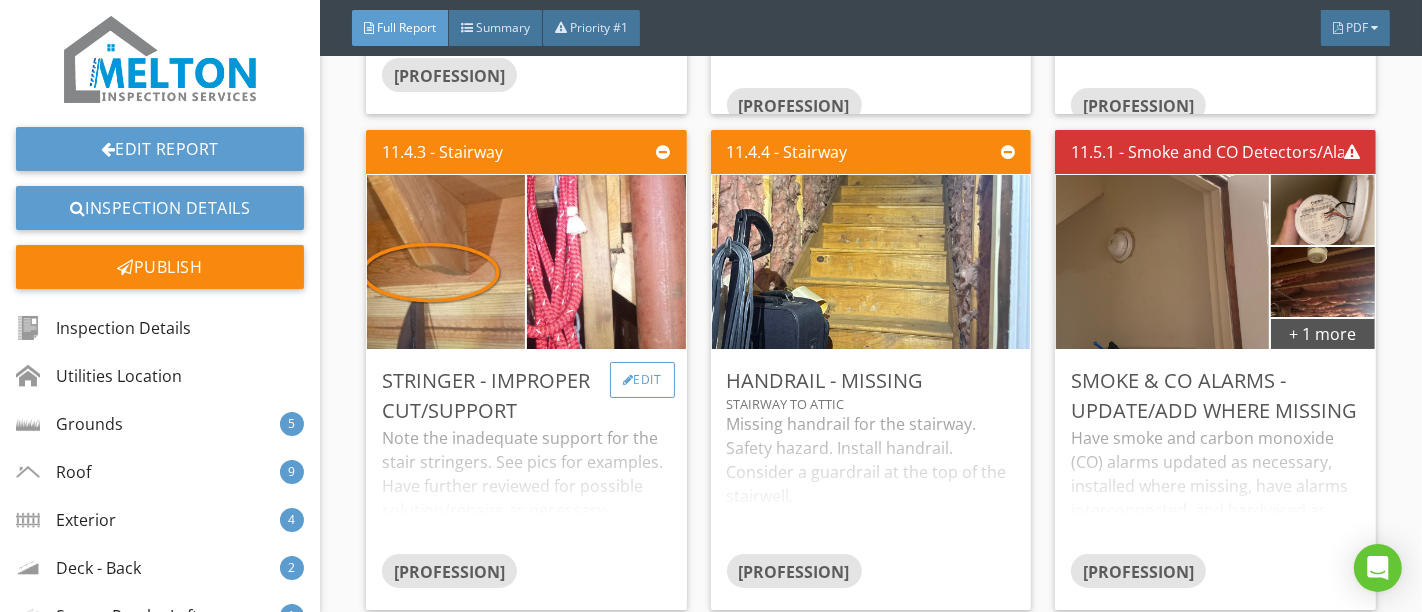 click on "Edit" at bounding box center [642, 380] 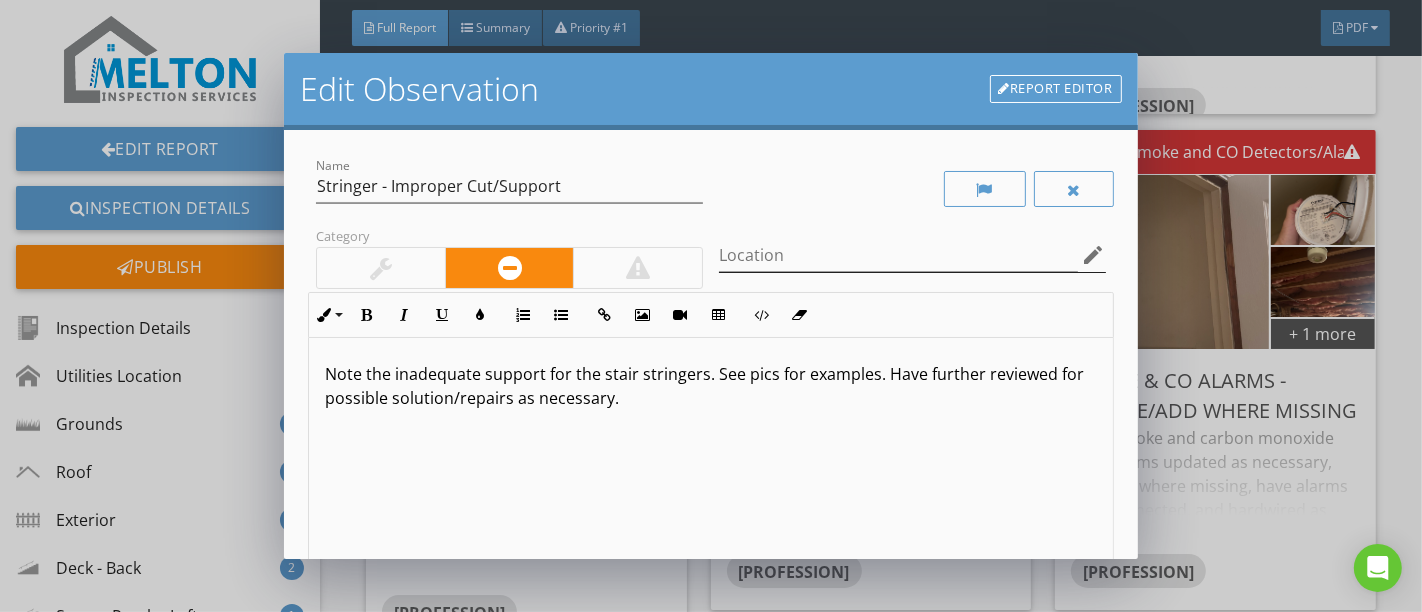 click on "edit" at bounding box center [1094, 255] 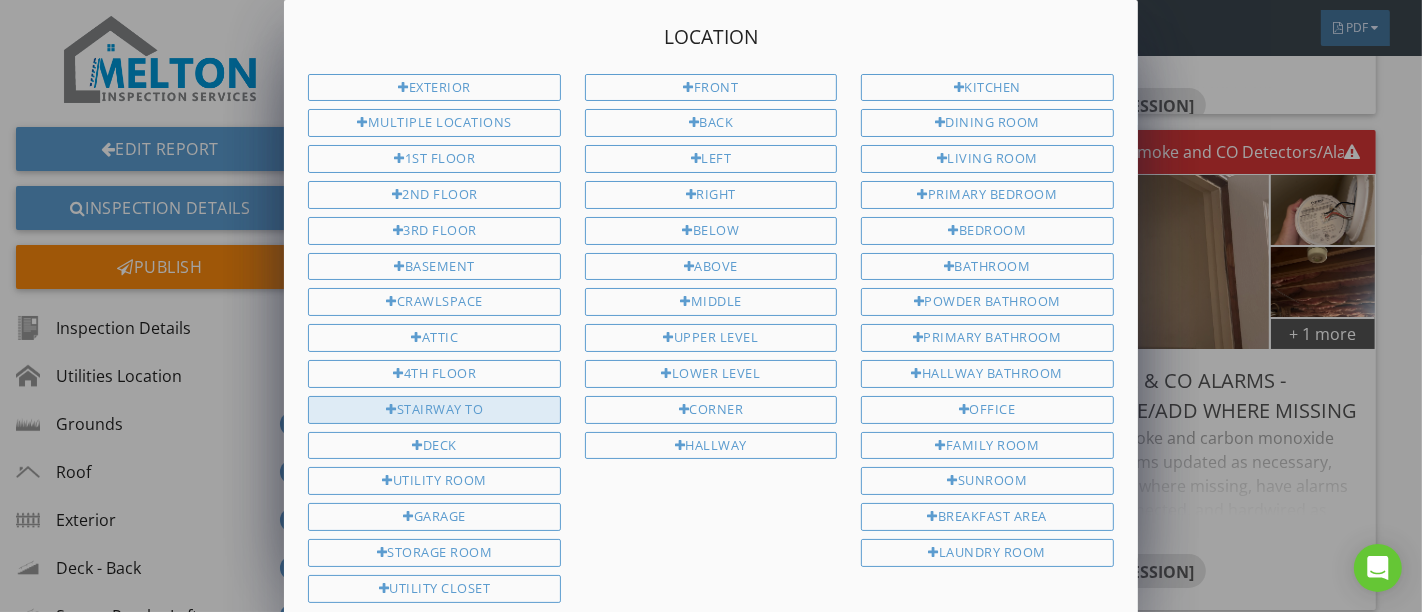 click on "Stairway to" at bounding box center [434, 410] 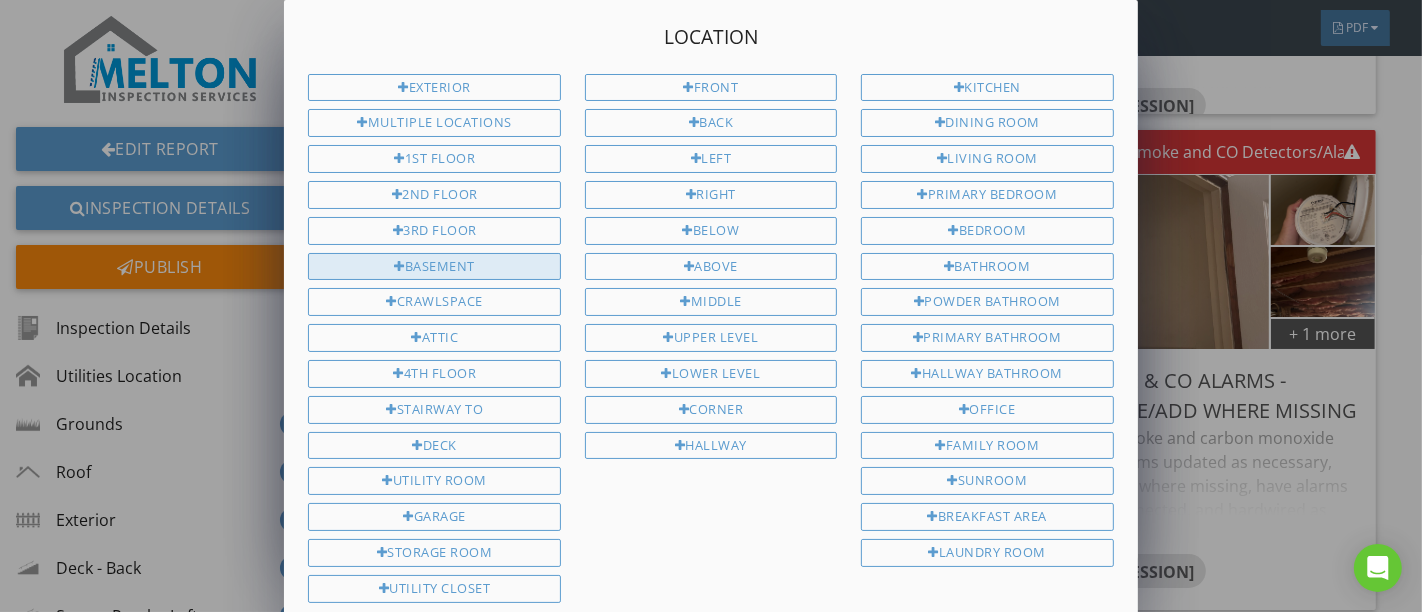 click on "Basement" at bounding box center [434, 267] 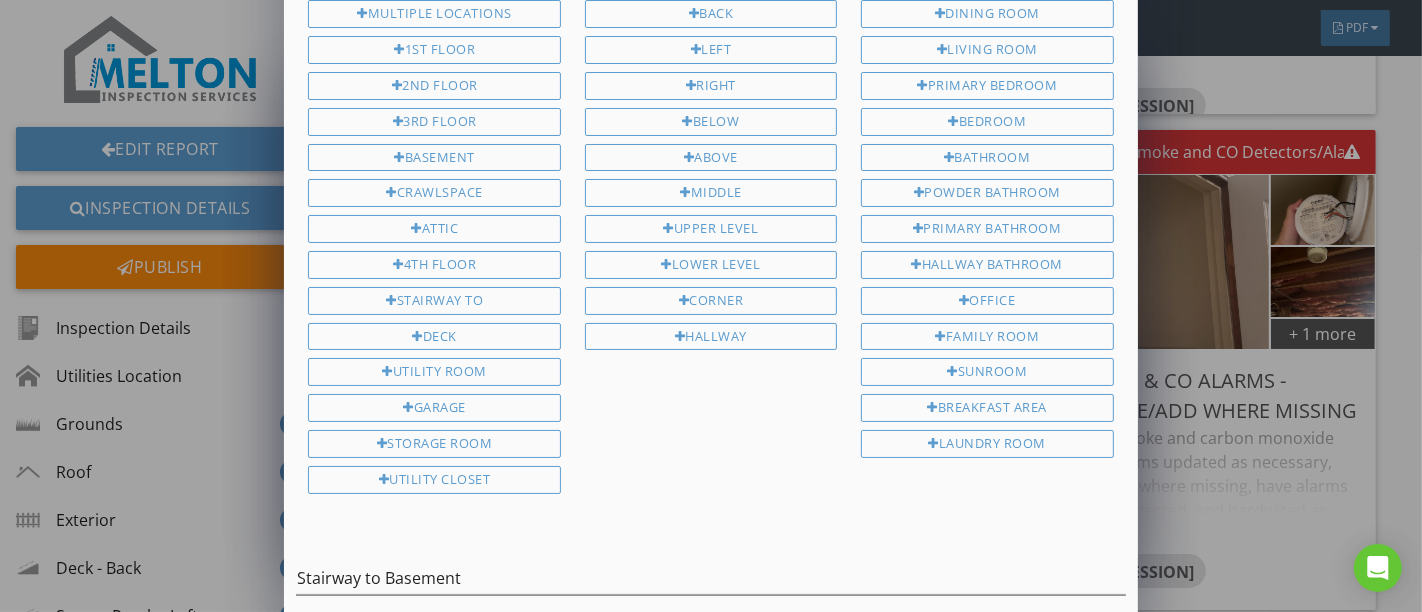 scroll, scrollTop: 187, scrollLeft: 0, axis: vertical 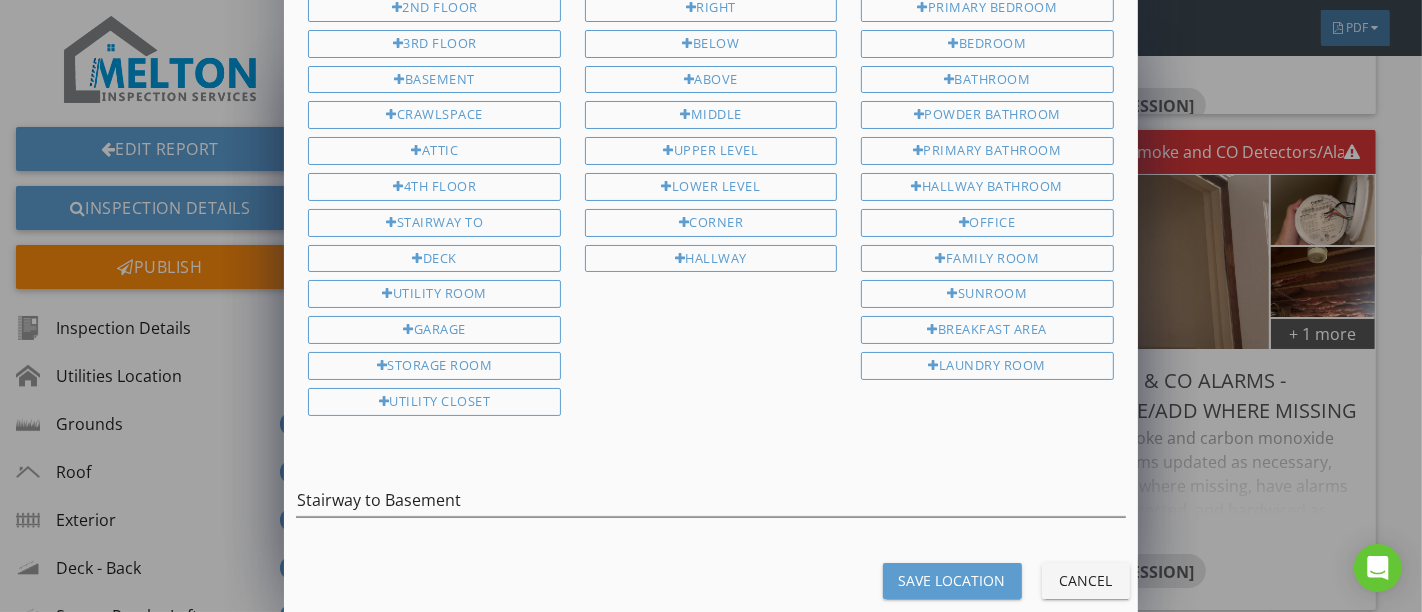 click on "Save Location" at bounding box center (952, 580) 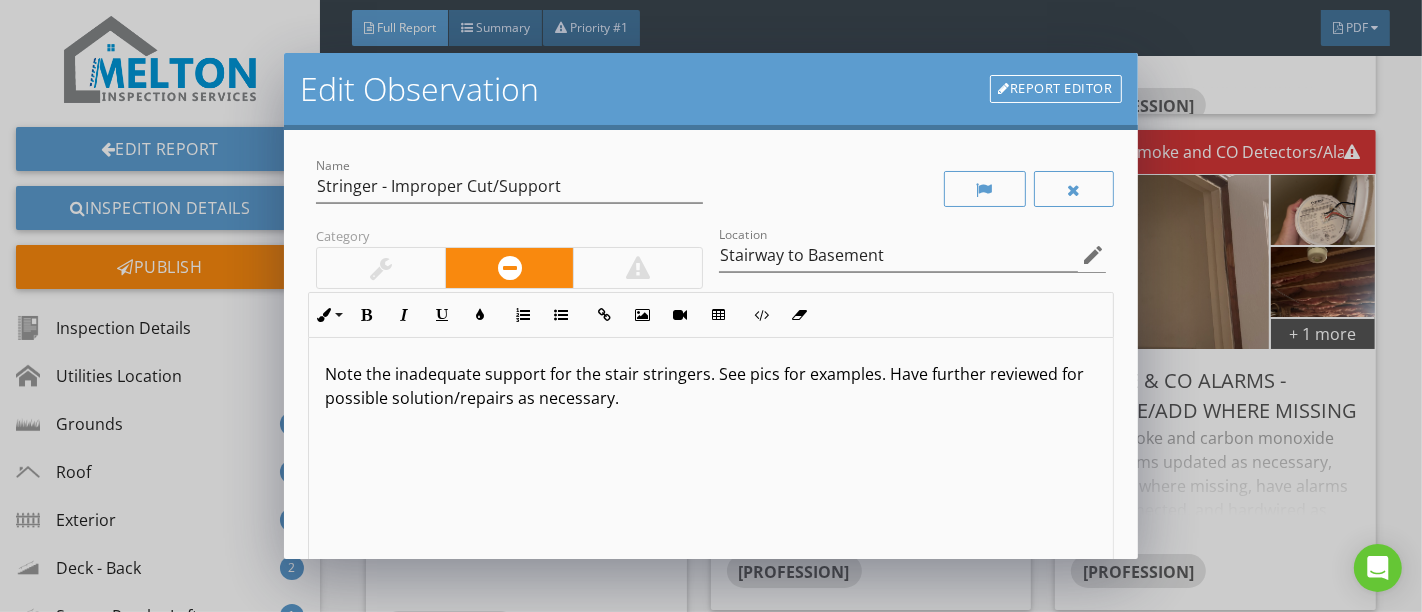 scroll, scrollTop: 0, scrollLeft: 0, axis: both 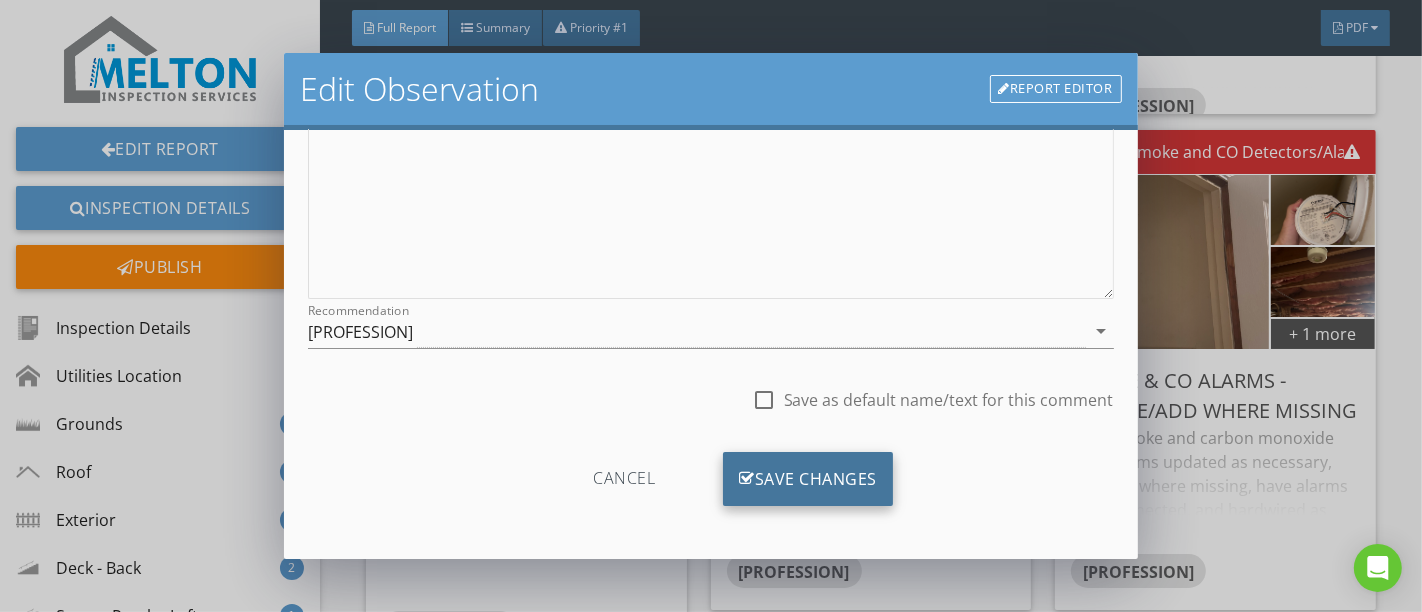 click on "Save Changes" at bounding box center (808, 479) 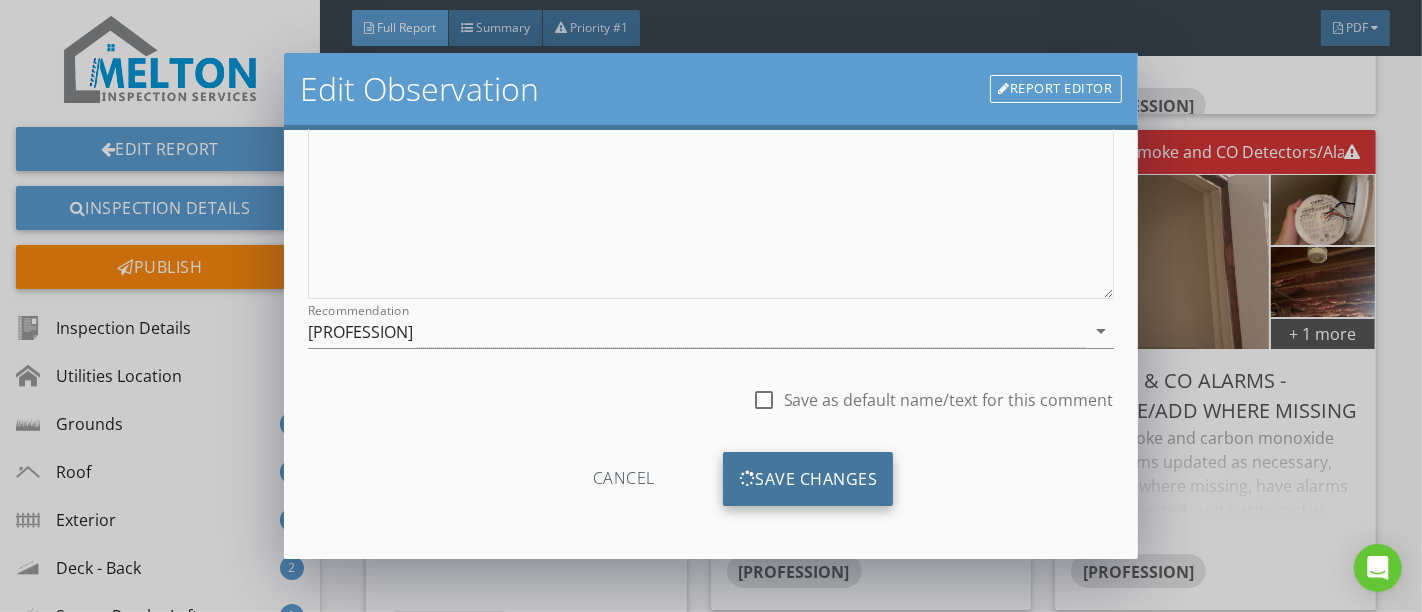 scroll, scrollTop: 120, scrollLeft: 0, axis: vertical 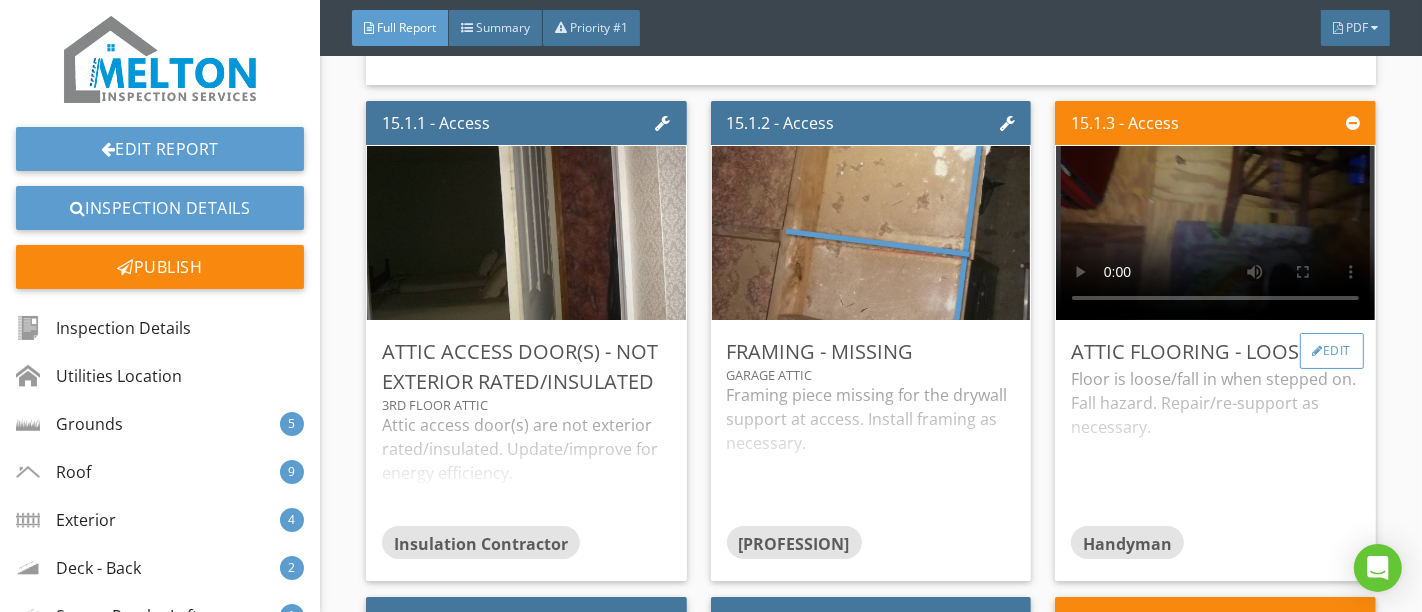 click on "Edit" at bounding box center [1332, 351] 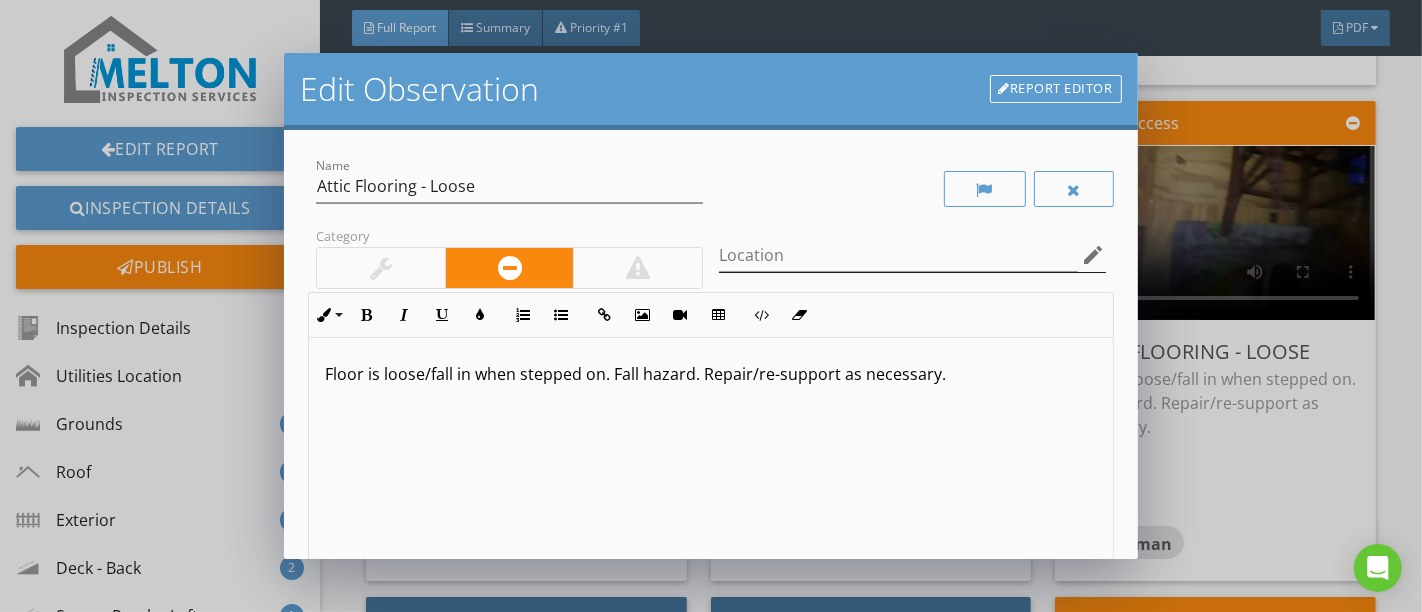 click on "edit" at bounding box center [1094, 255] 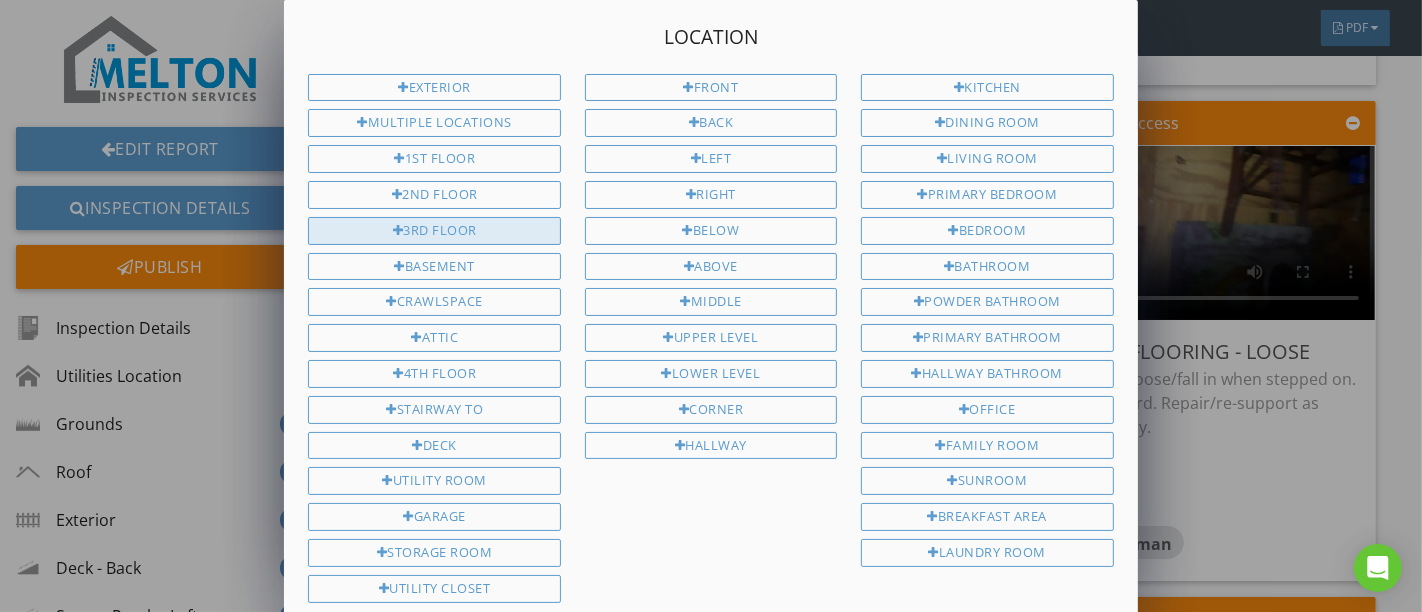 click on "3rd Floor" at bounding box center [434, 231] 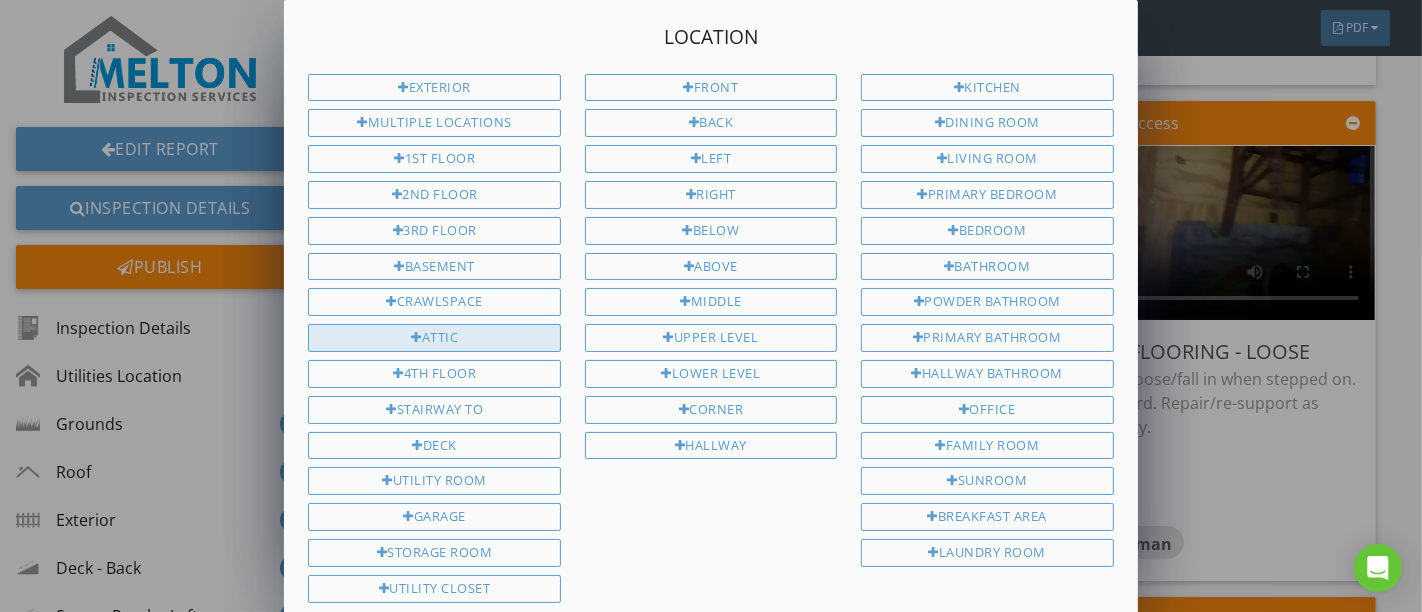 click on "Attic" at bounding box center (434, 338) 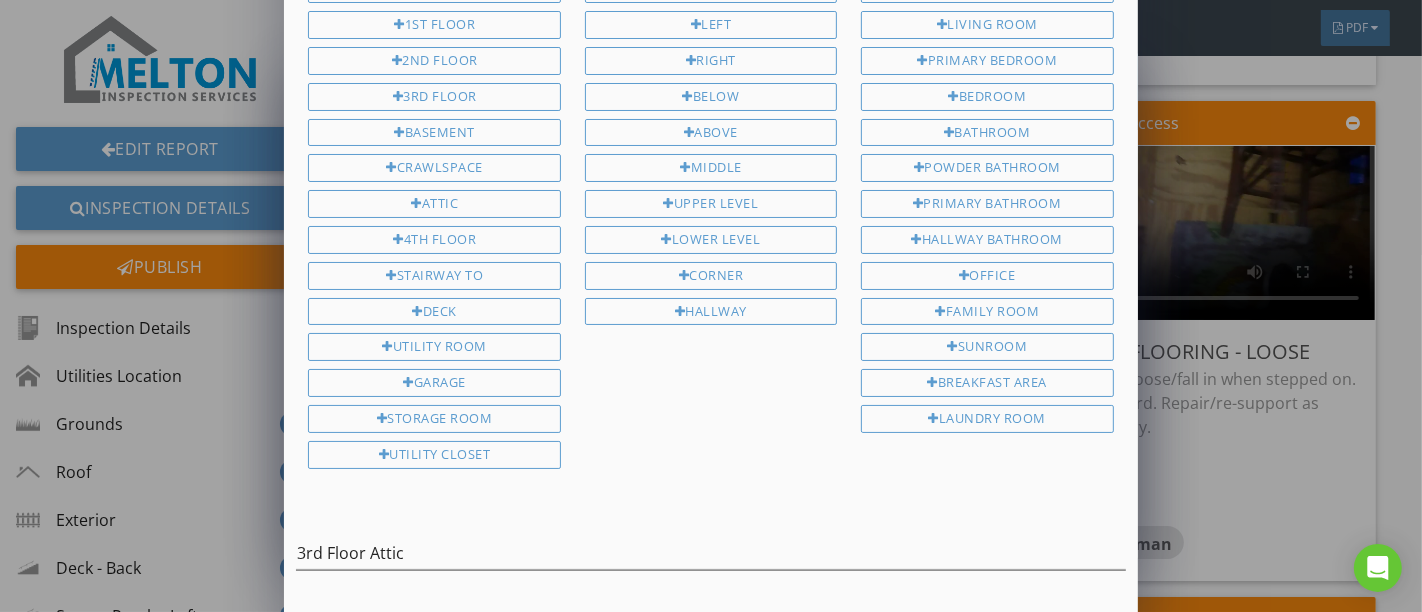 scroll, scrollTop: 187, scrollLeft: 0, axis: vertical 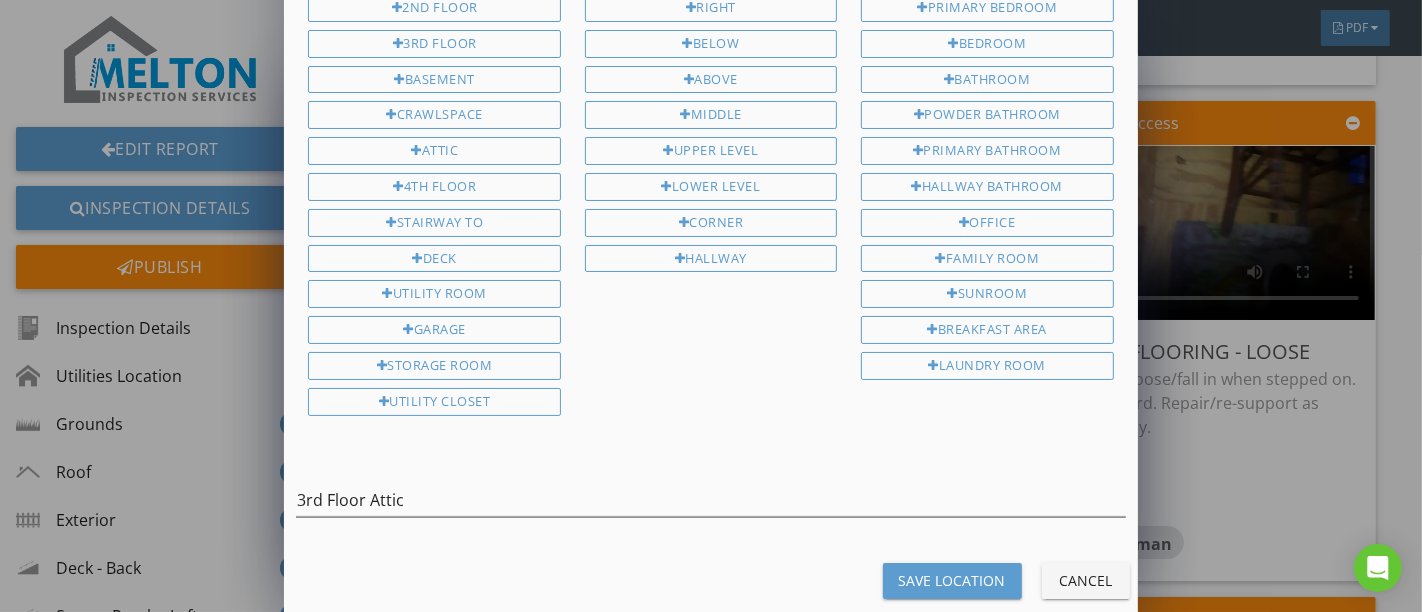 click on "Save Location" at bounding box center [952, 580] 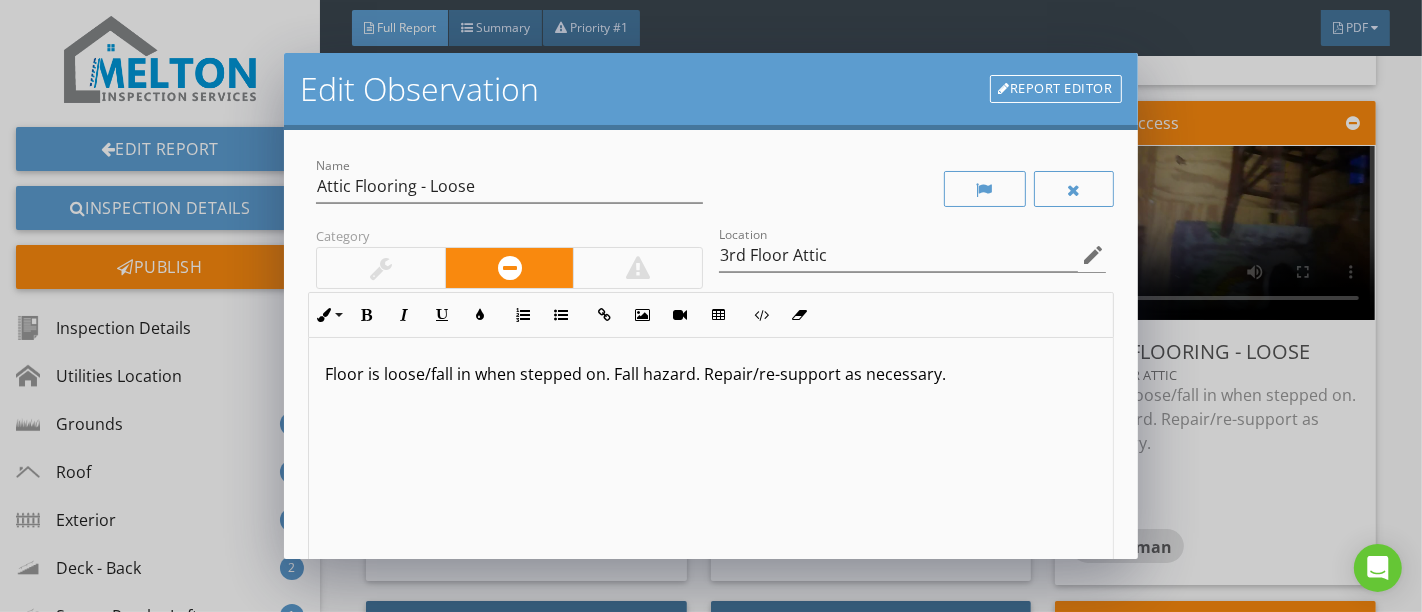 scroll, scrollTop: 0, scrollLeft: 0, axis: both 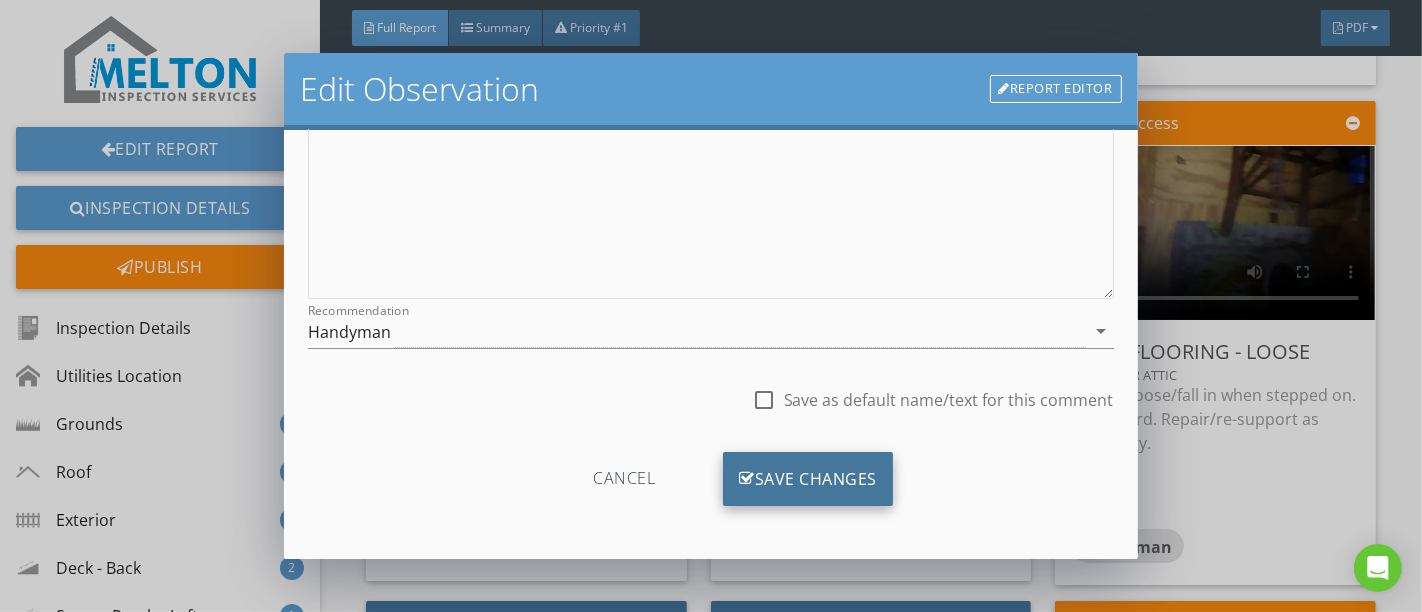 click on "Save Changes" at bounding box center [808, 479] 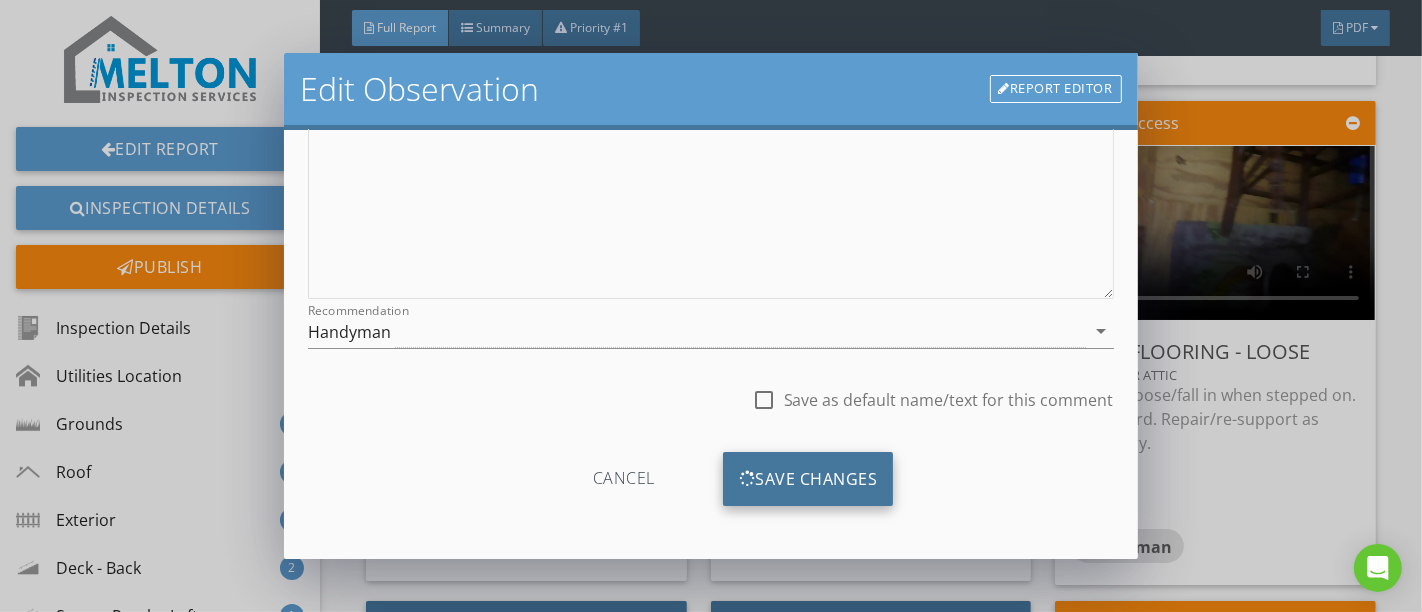 scroll, scrollTop: 120, scrollLeft: 0, axis: vertical 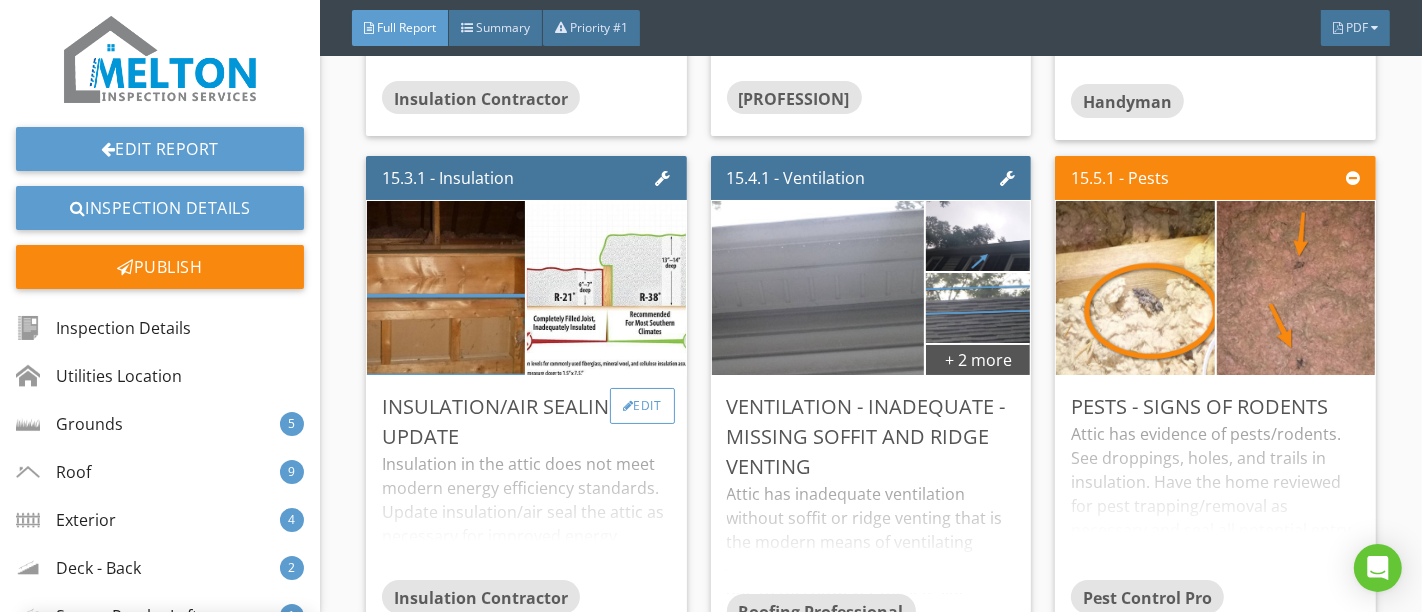 click on "Edit" at bounding box center [642, 406] 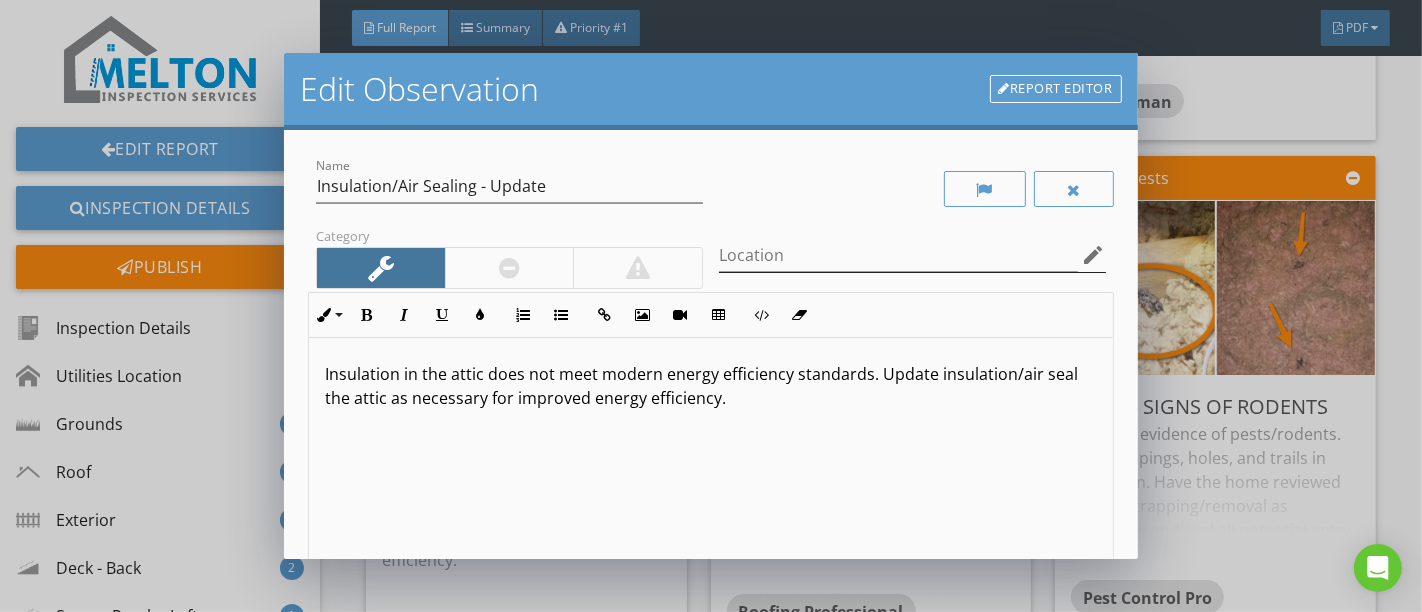 click on "edit" at bounding box center (1094, 255) 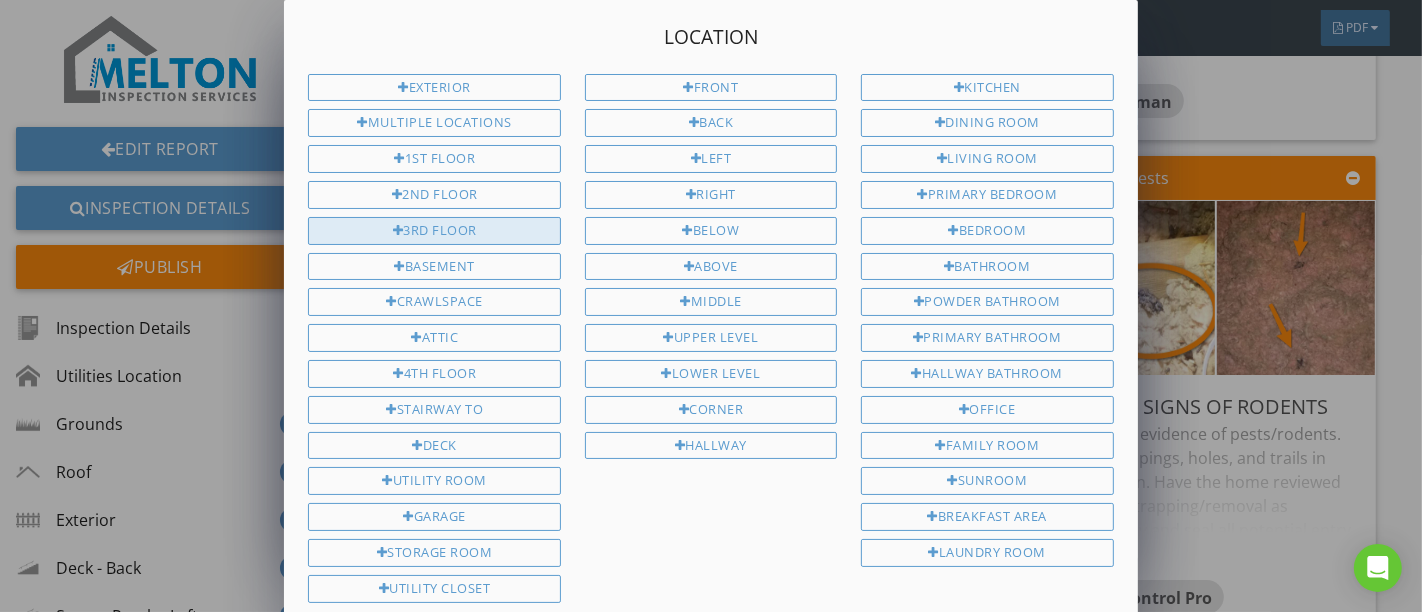 click on "3rd Floor" at bounding box center (434, 231) 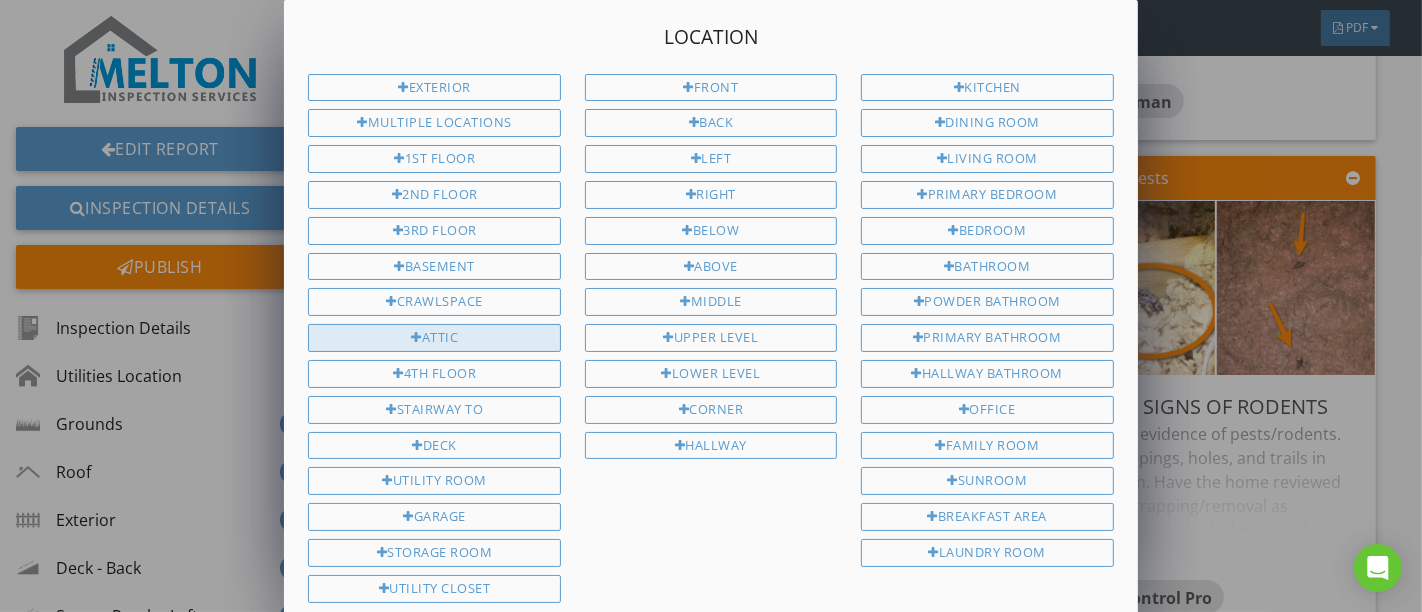 click on "Attic" at bounding box center [434, 338] 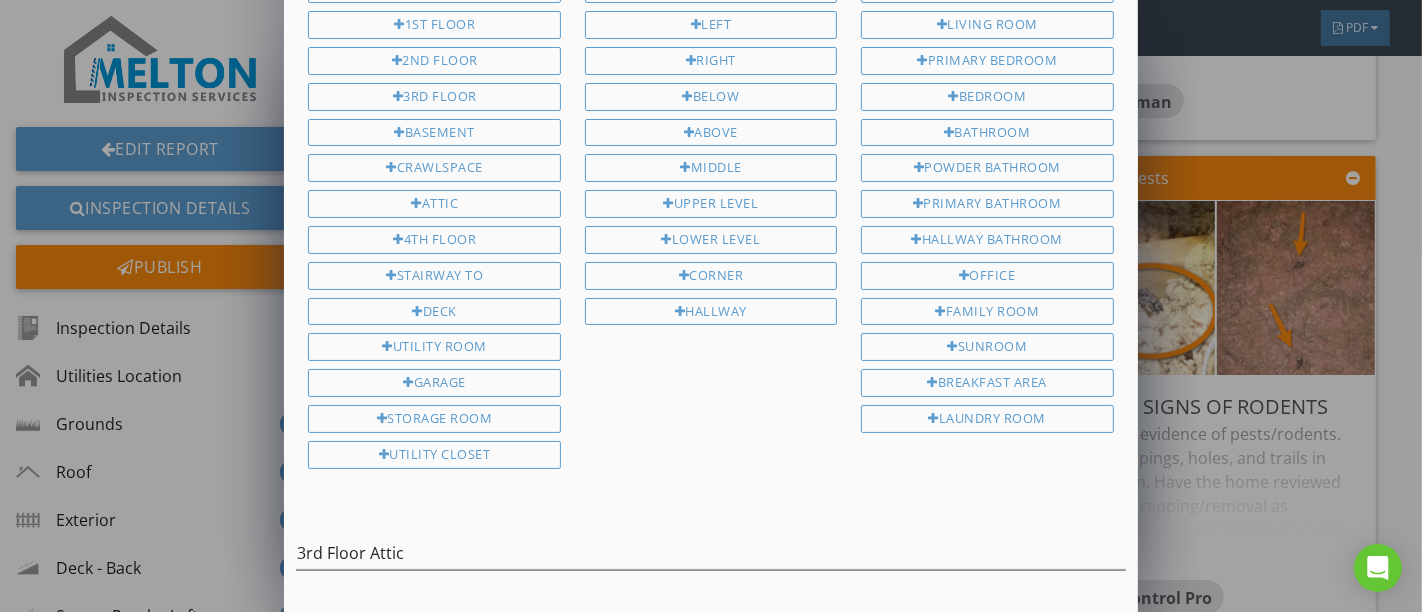 scroll, scrollTop: 187, scrollLeft: 0, axis: vertical 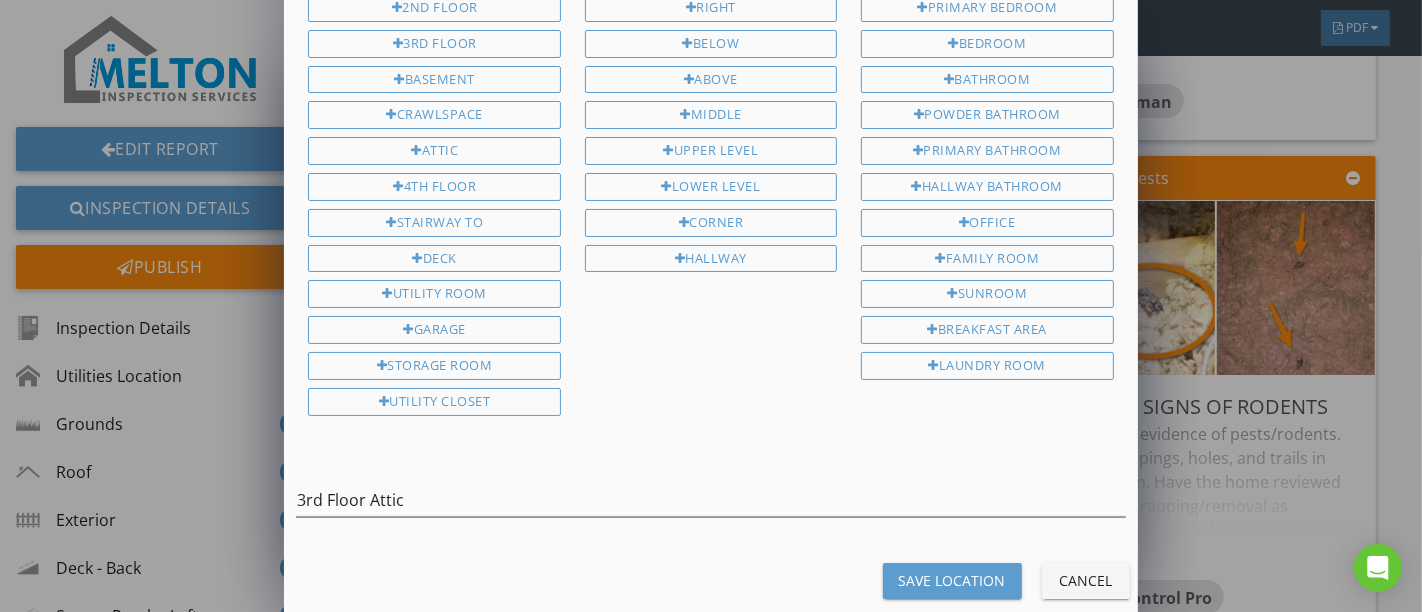 click on "Save Location" at bounding box center [952, 580] 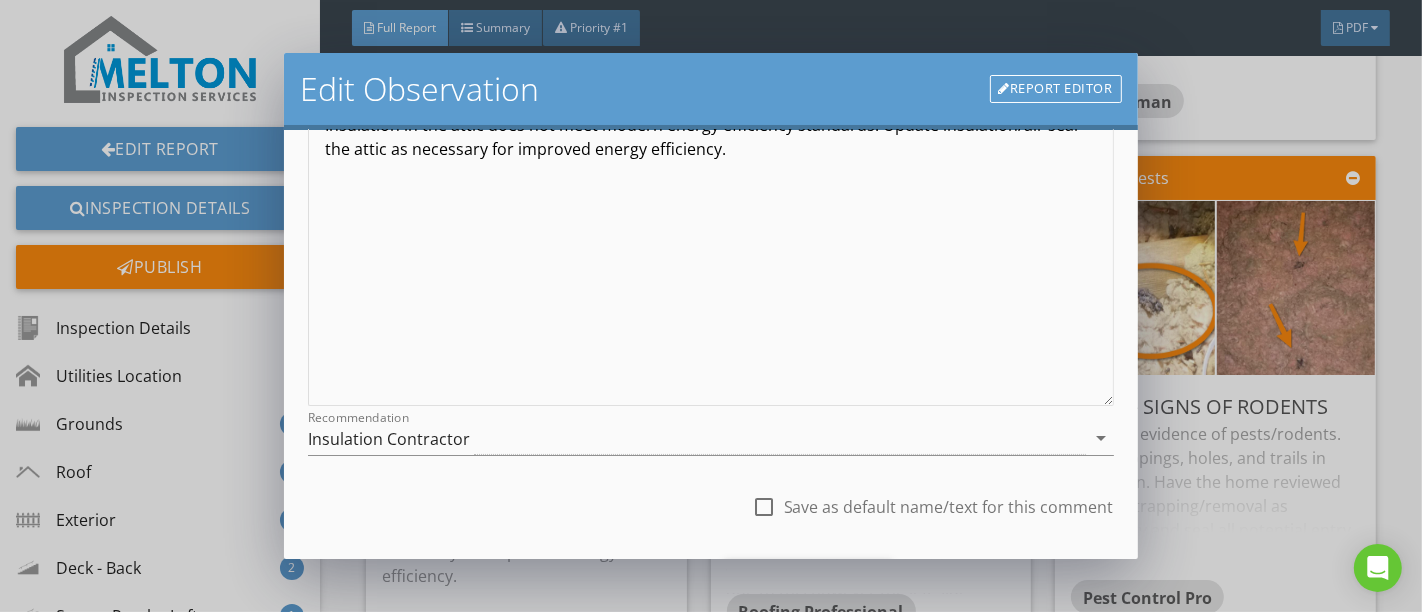 scroll, scrollTop: 356, scrollLeft: 0, axis: vertical 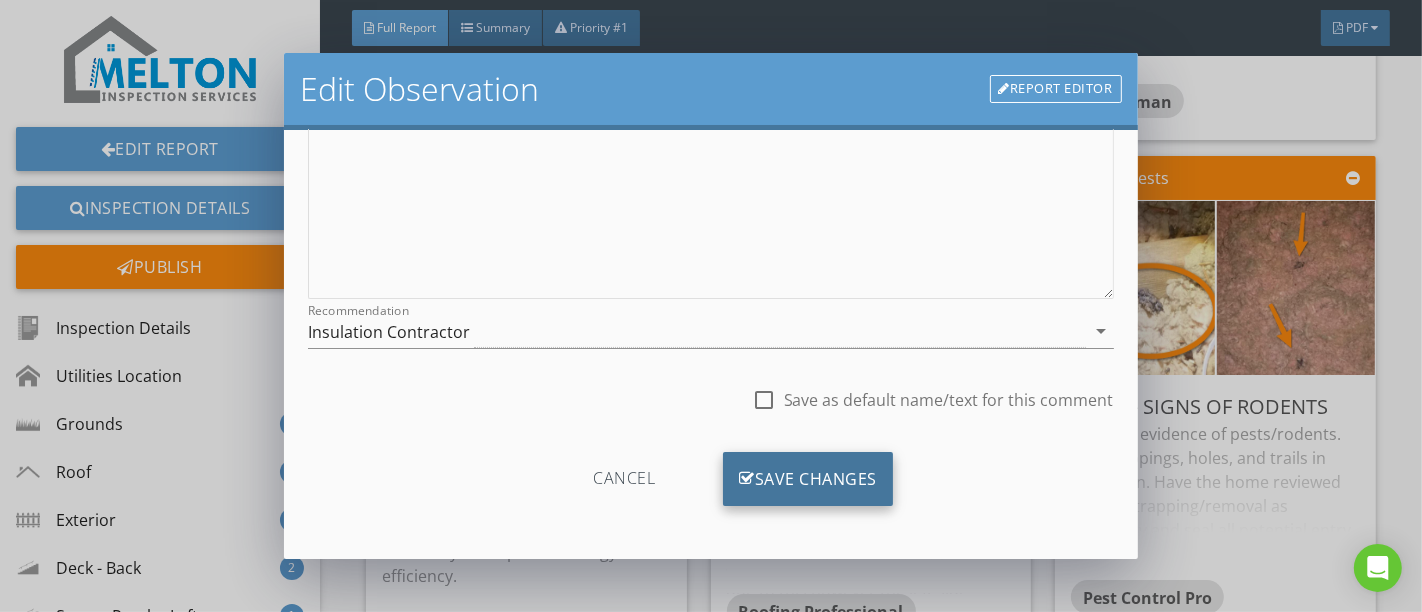 click on "Save Changes" at bounding box center [808, 479] 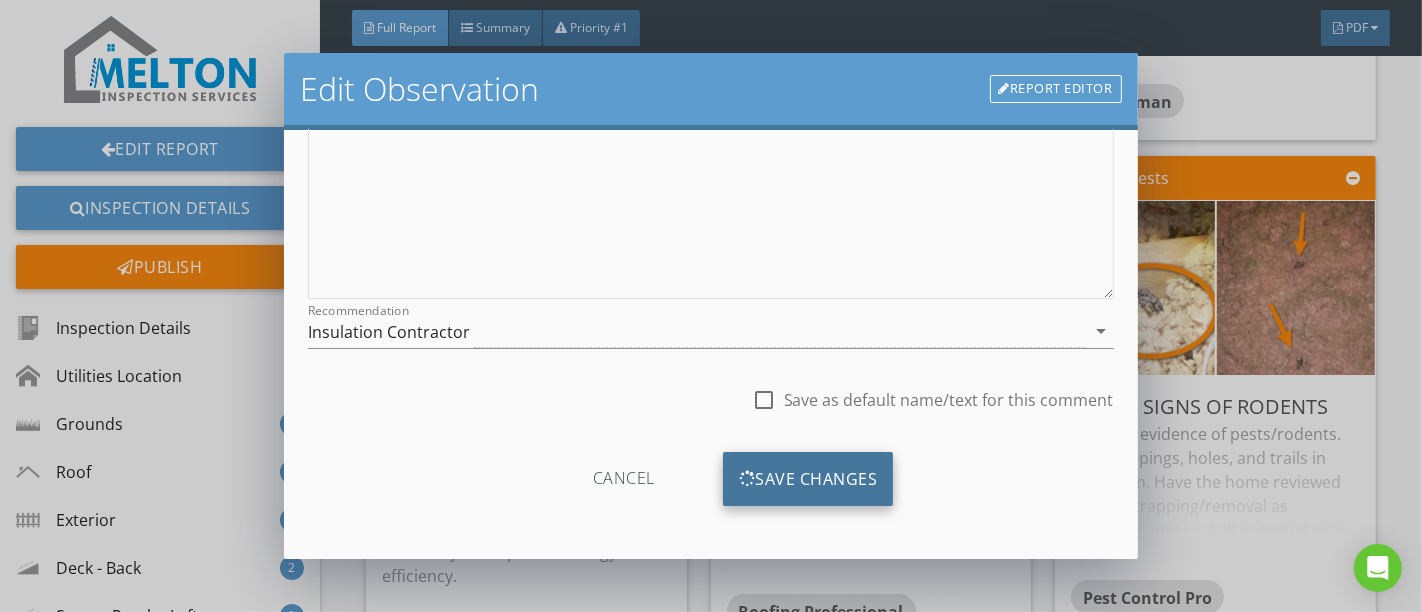 scroll, scrollTop: 120, scrollLeft: 0, axis: vertical 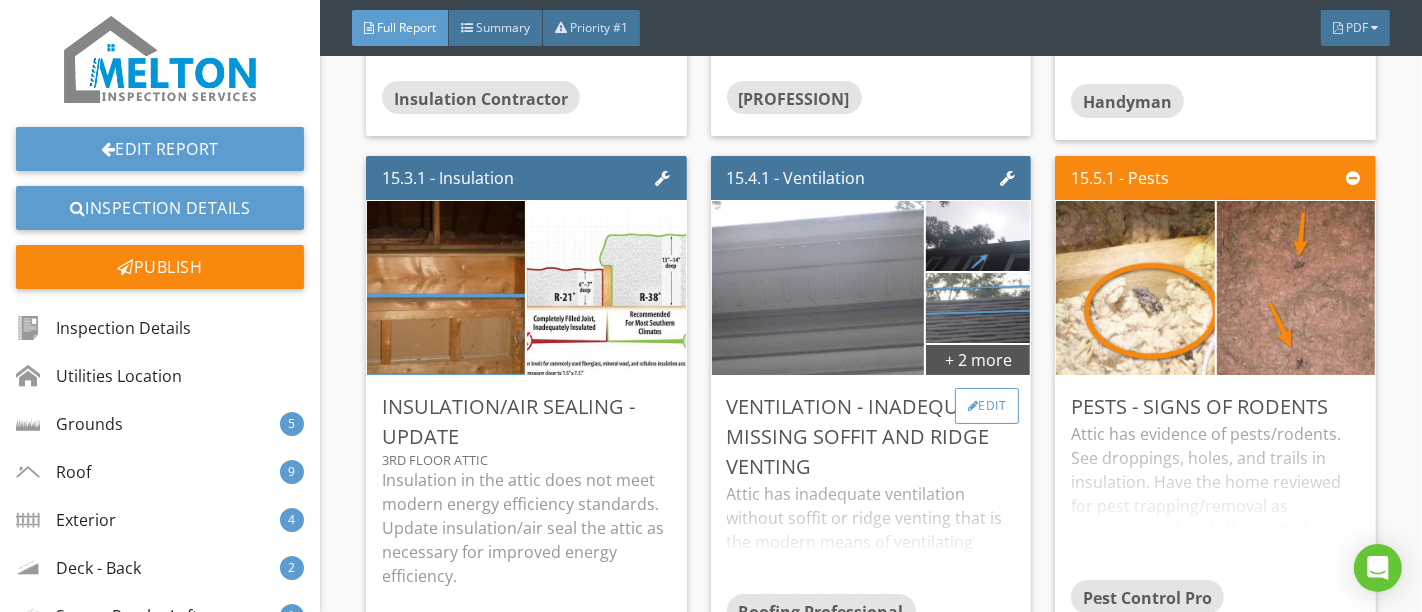 click on "Edit" at bounding box center (987, 406) 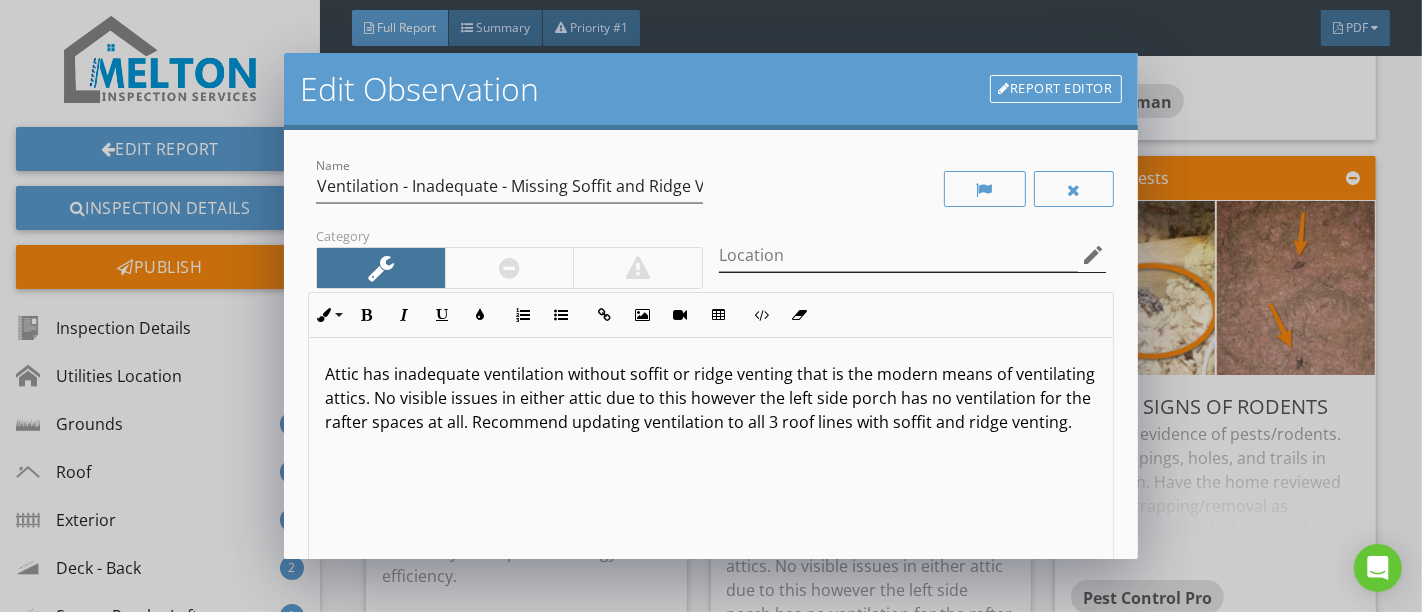 click on "edit" at bounding box center (1094, 255) 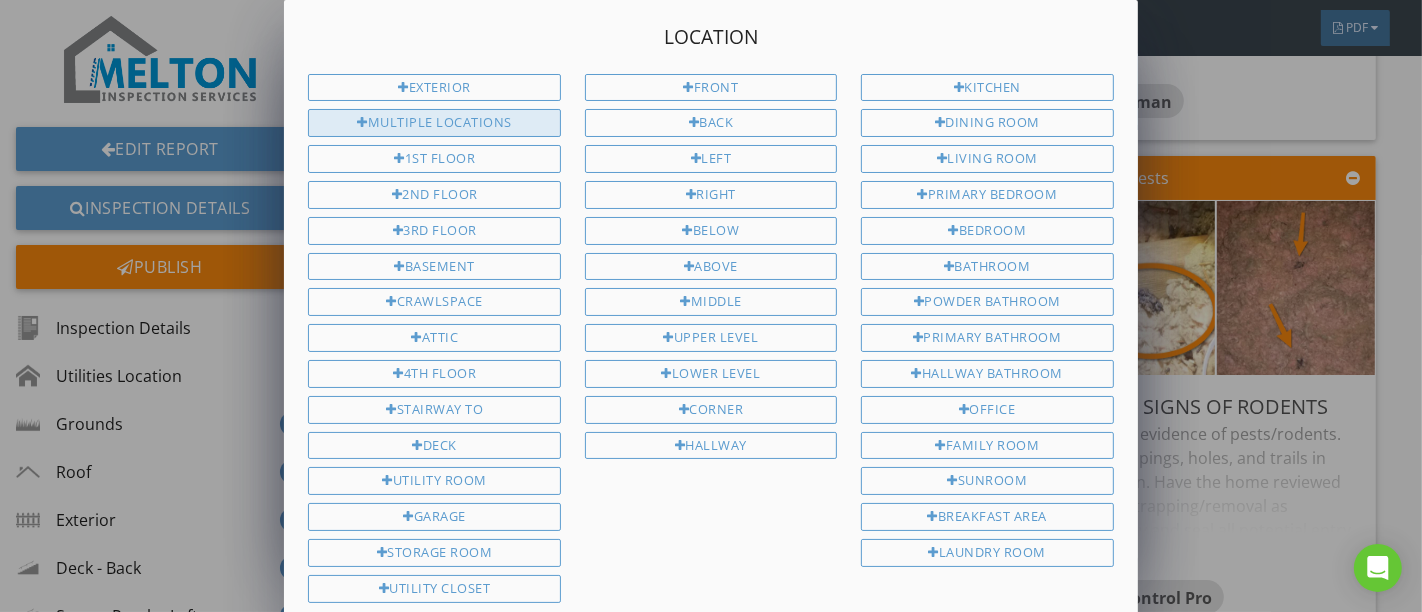 click on "Multiple Locations" at bounding box center [434, 123] 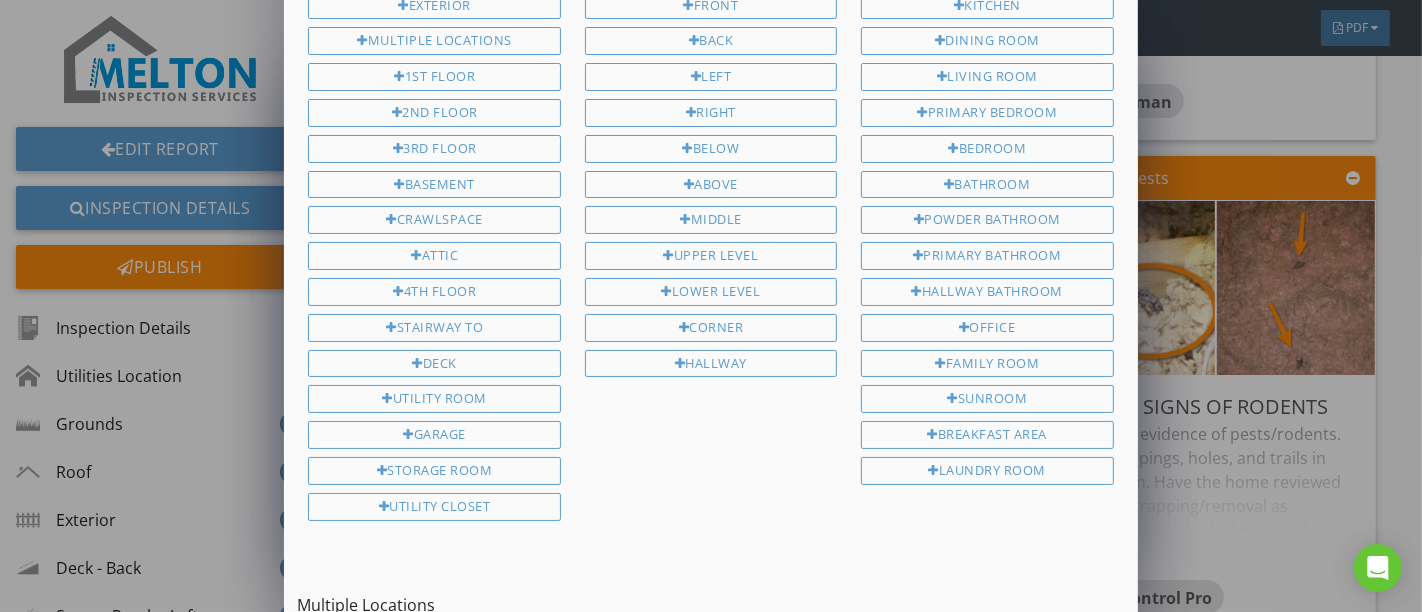 scroll, scrollTop: 187, scrollLeft: 0, axis: vertical 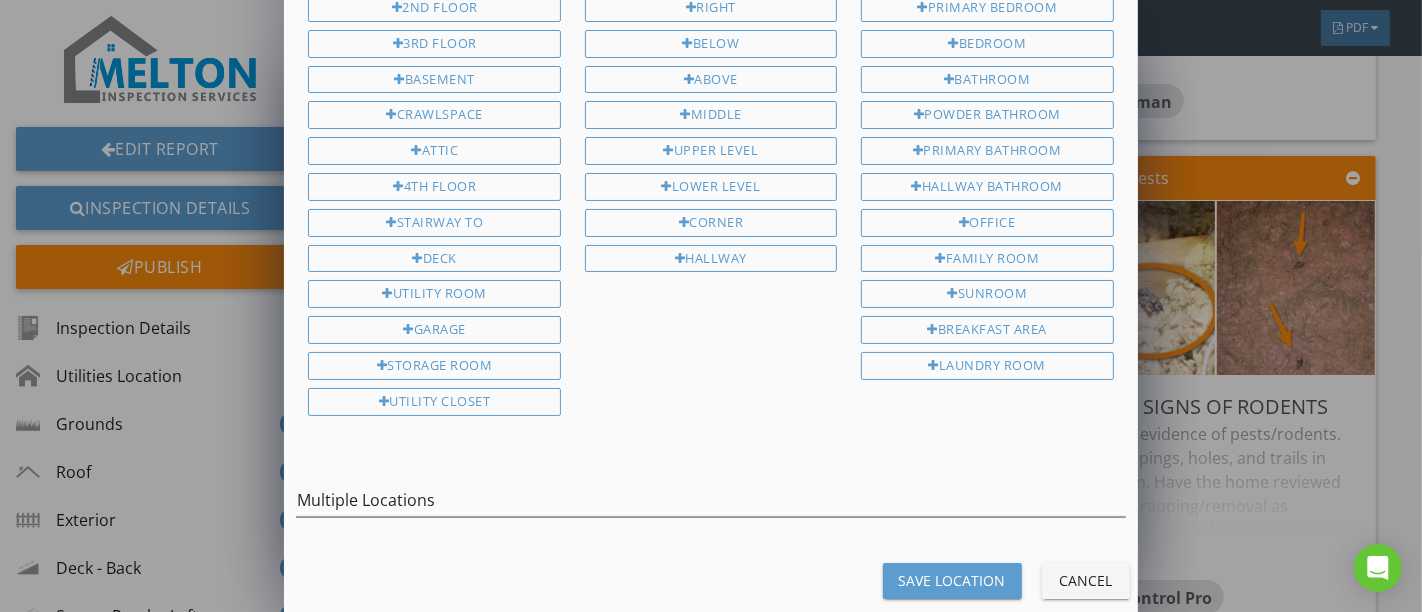 click on "Save Location" at bounding box center [952, 580] 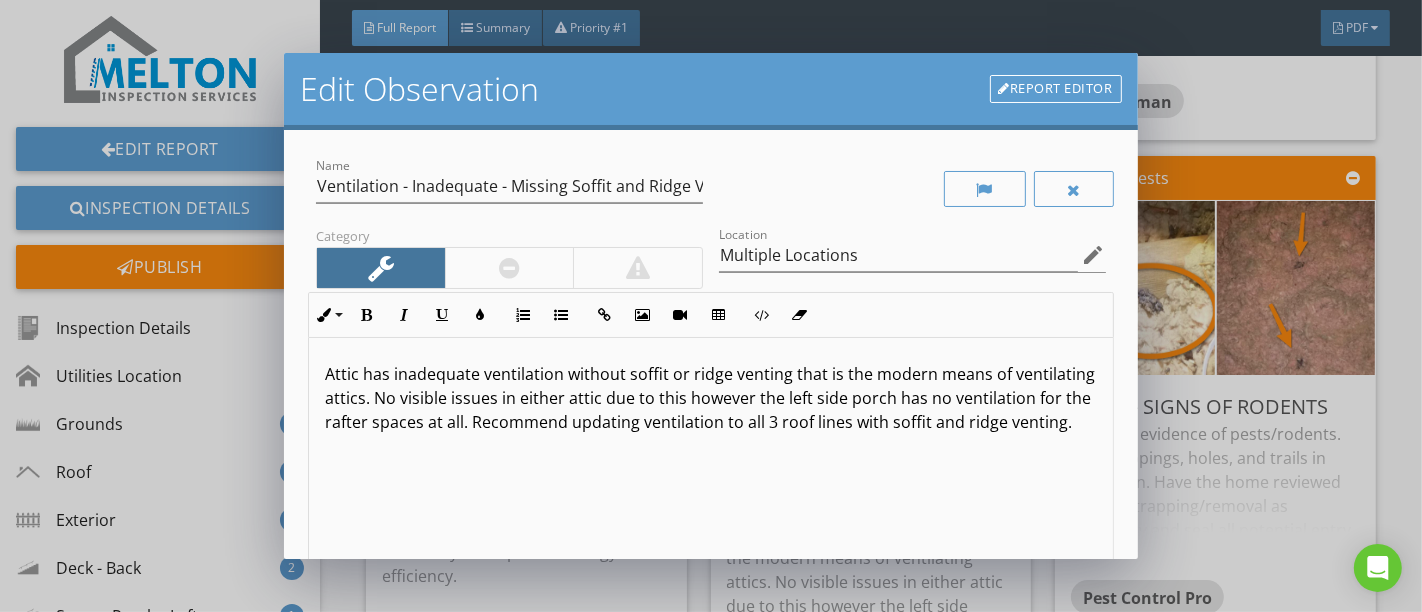 scroll, scrollTop: 0, scrollLeft: 0, axis: both 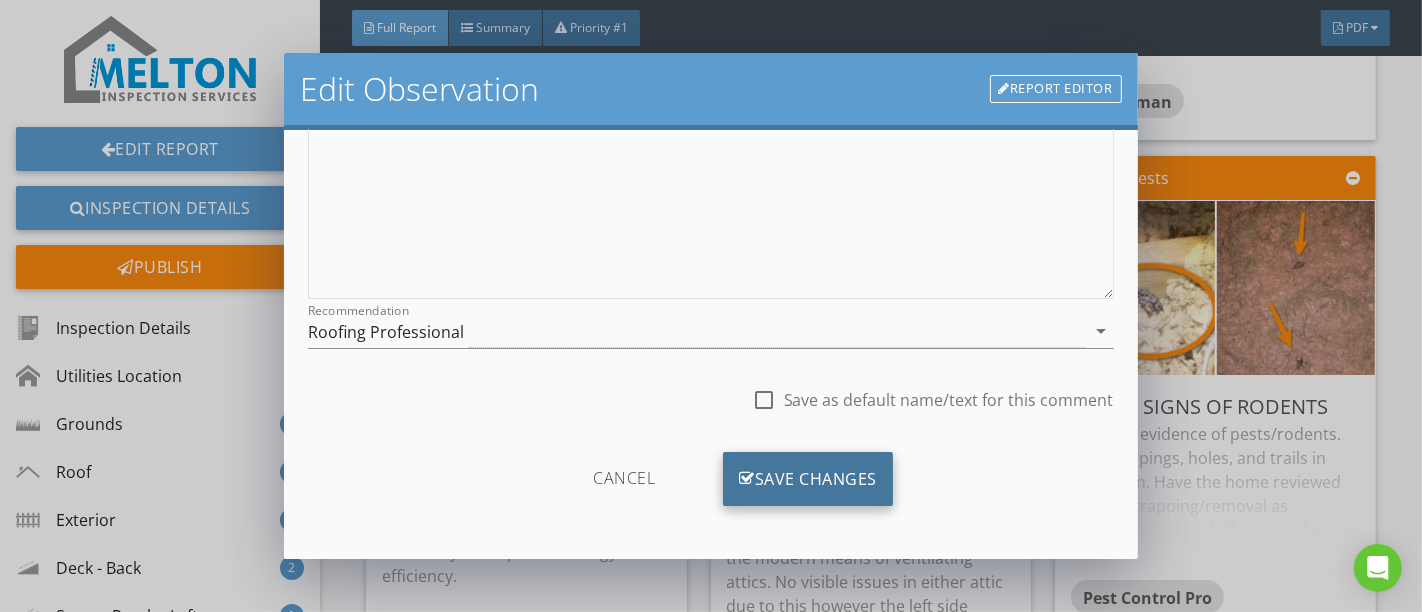 click on "Save Changes" at bounding box center [808, 479] 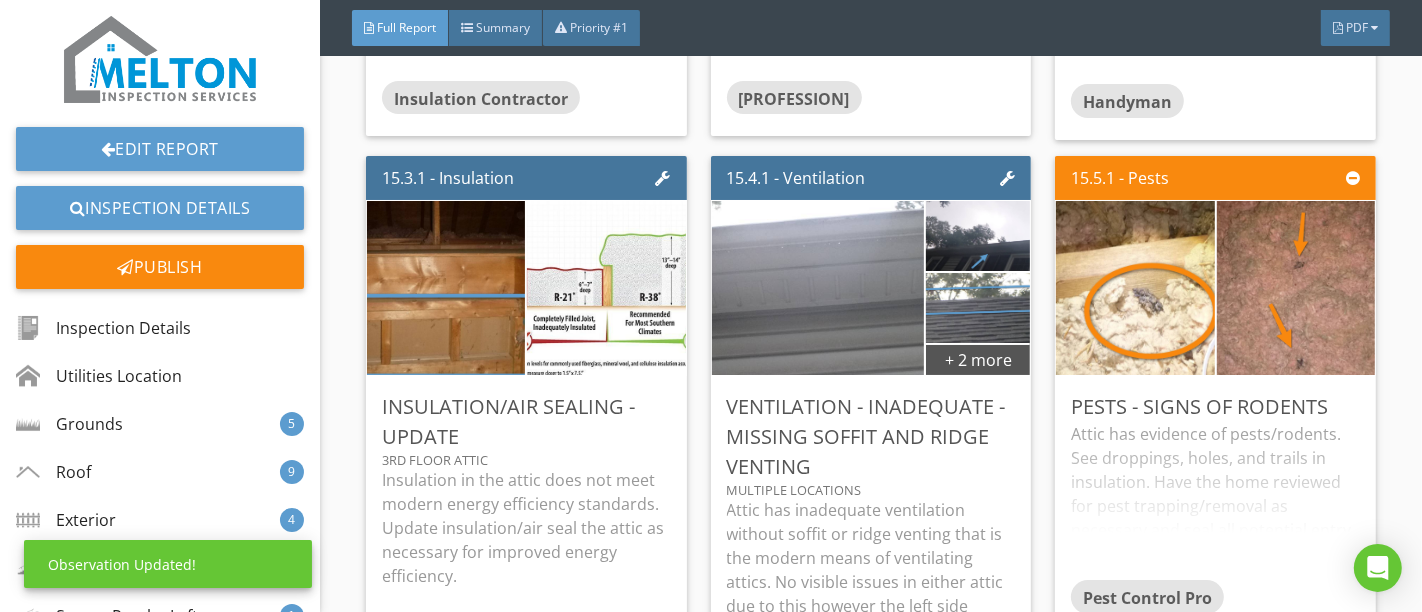 scroll, scrollTop: 120, scrollLeft: 0, axis: vertical 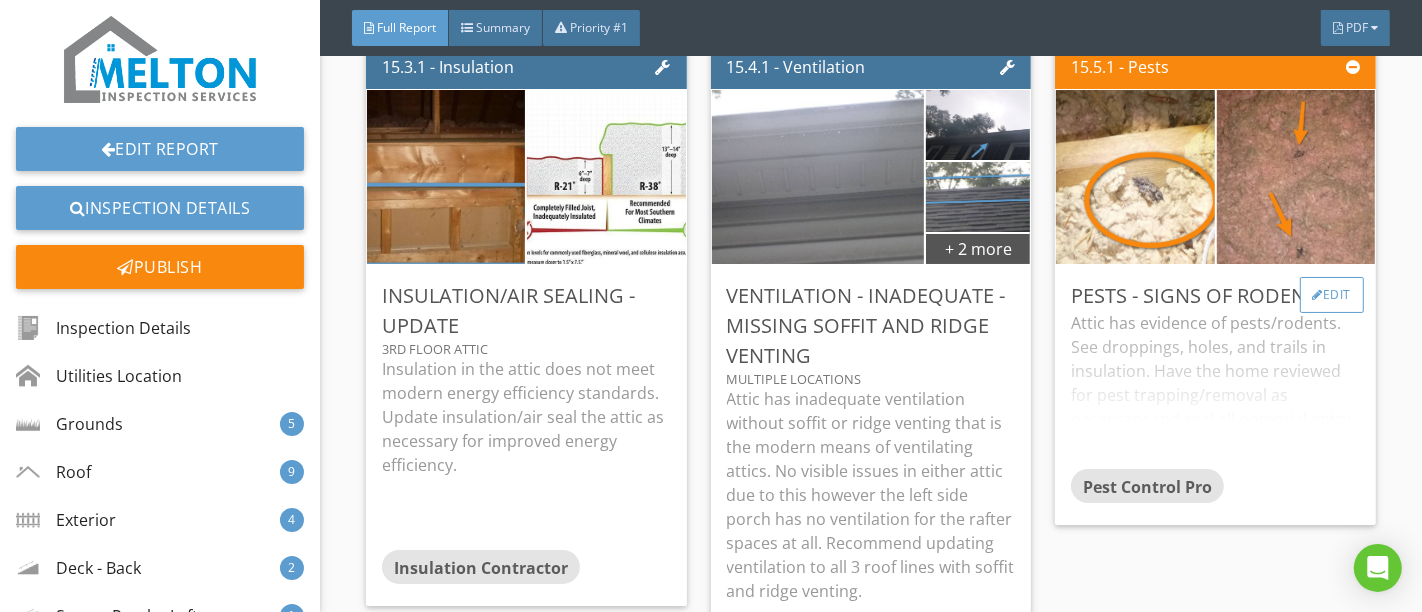click on "Edit" at bounding box center [1332, 295] 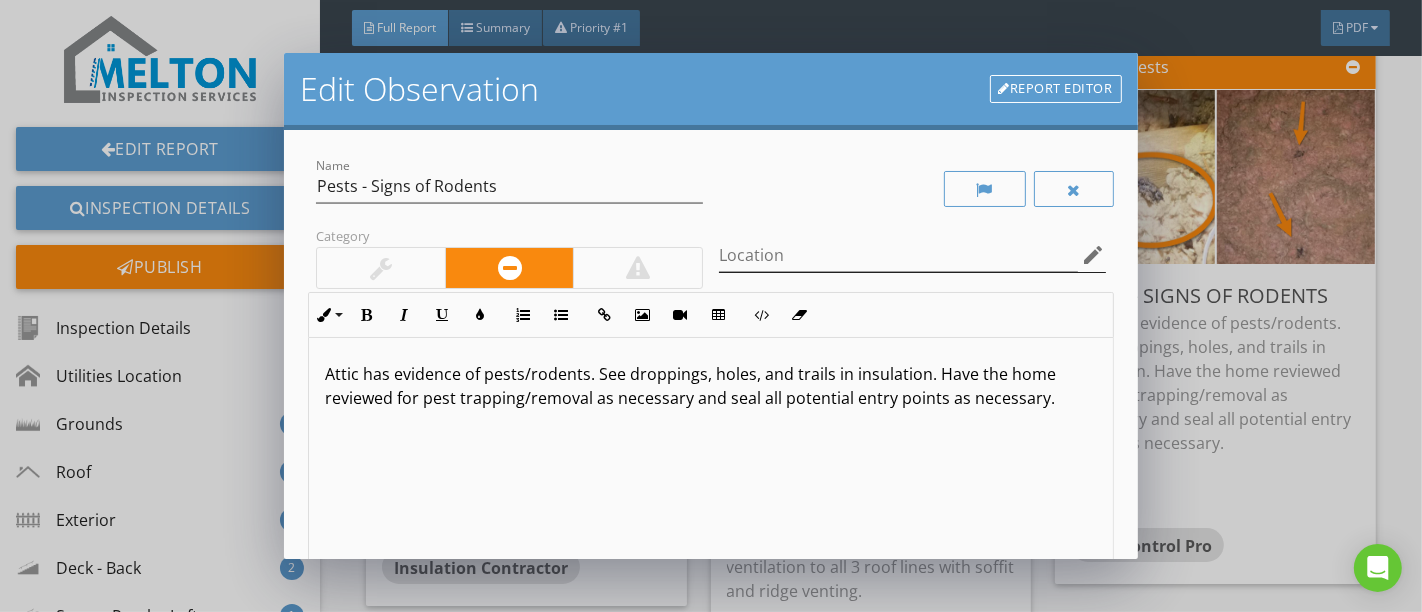 click on "edit" at bounding box center [1094, 255] 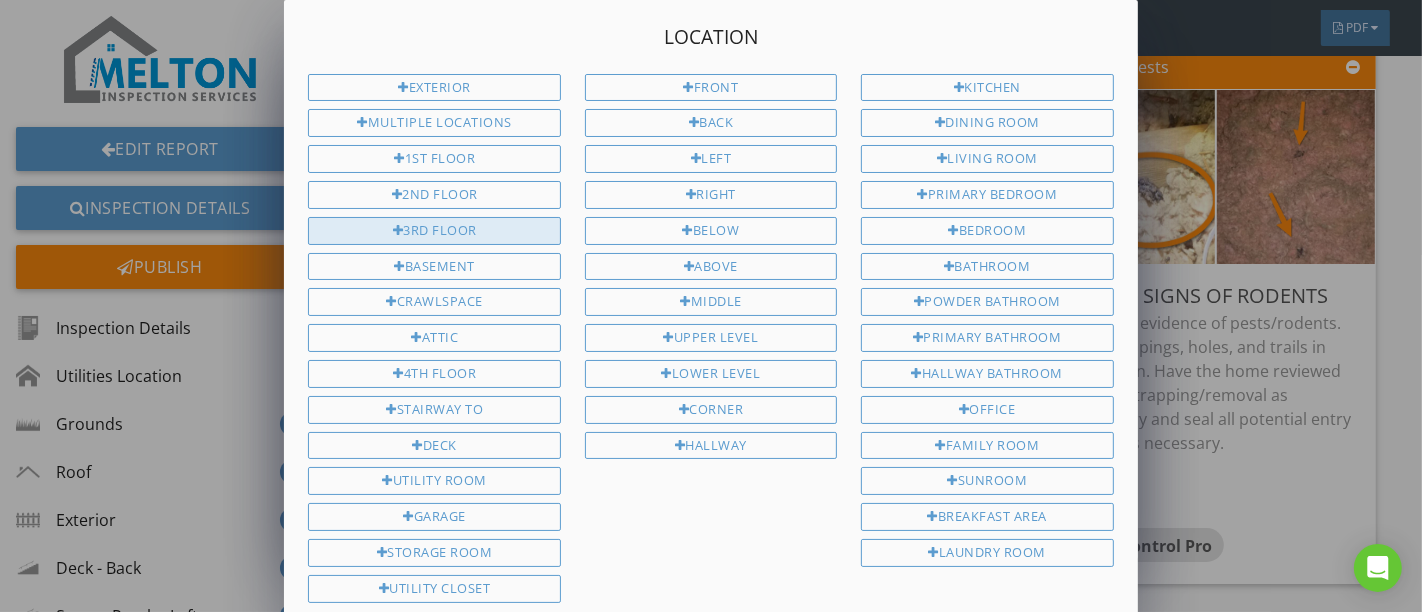 click at bounding box center [398, 231] 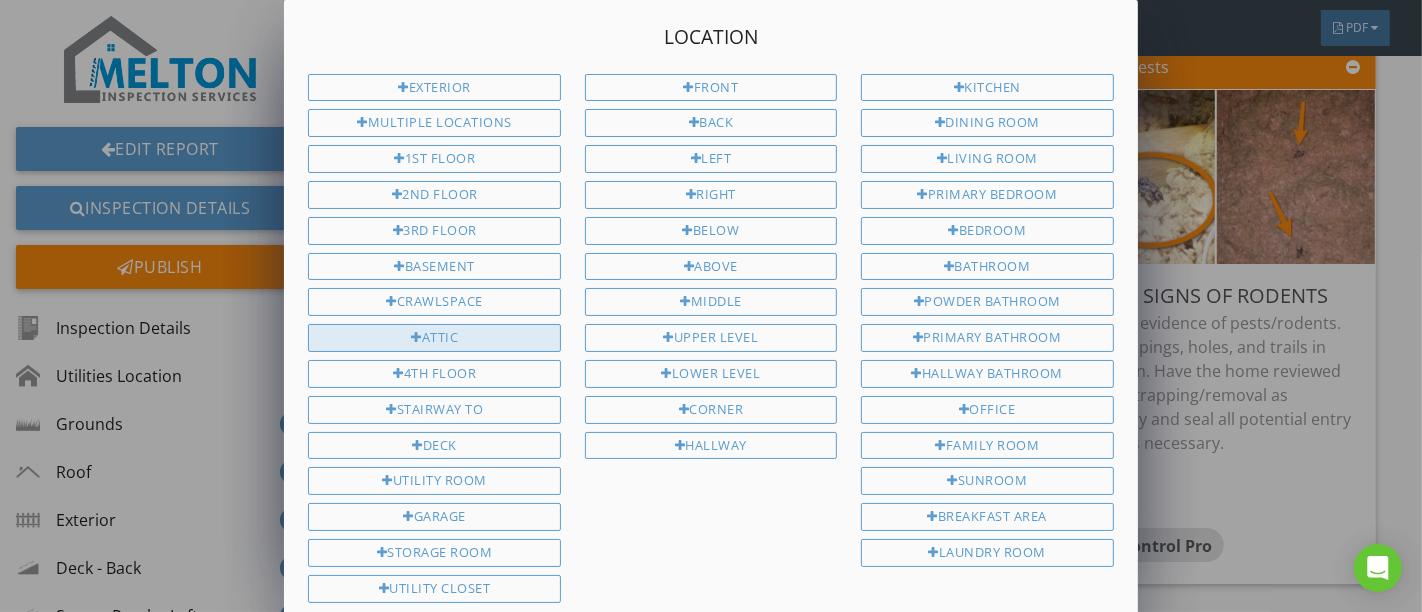 click on "Attic" at bounding box center [434, 338] 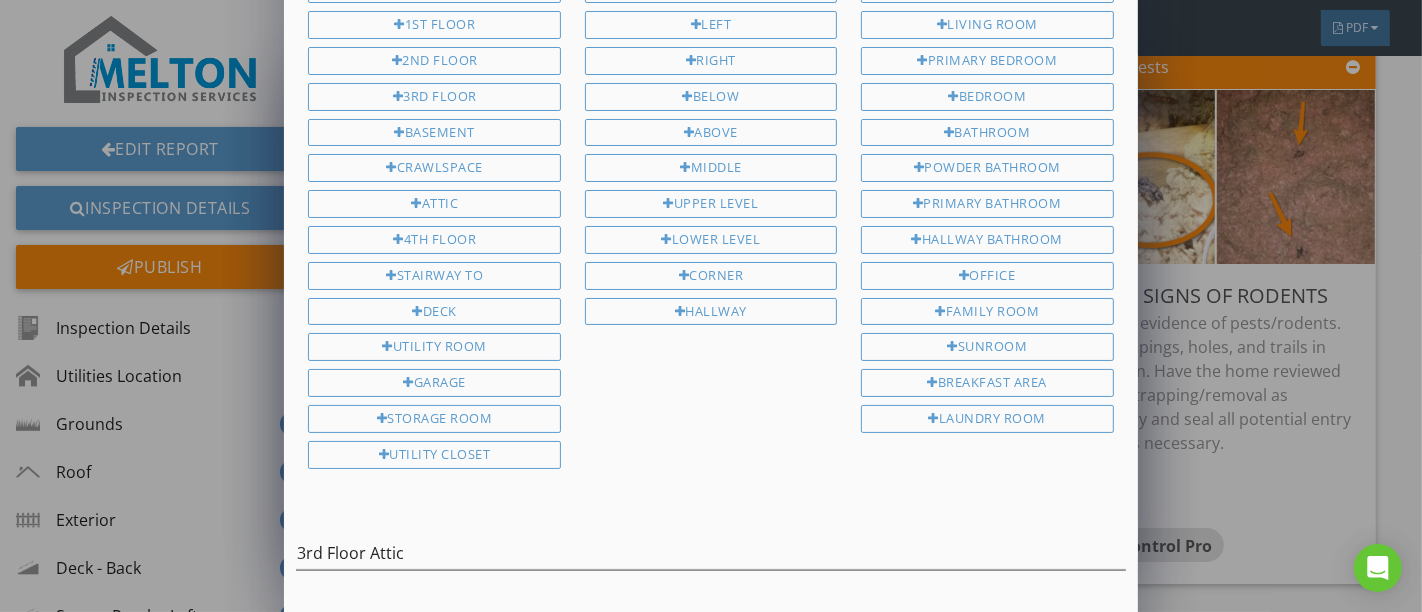scroll, scrollTop: 187, scrollLeft: 0, axis: vertical 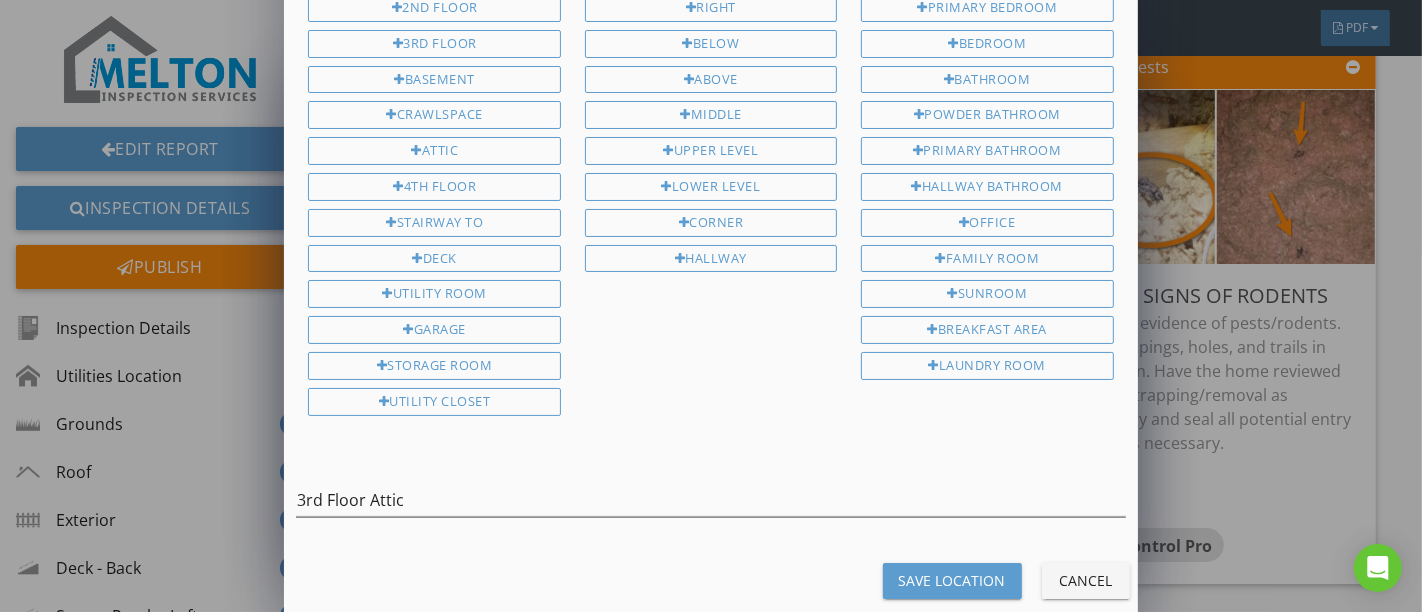 click on "Save Location" at bounding box center (952, 580) 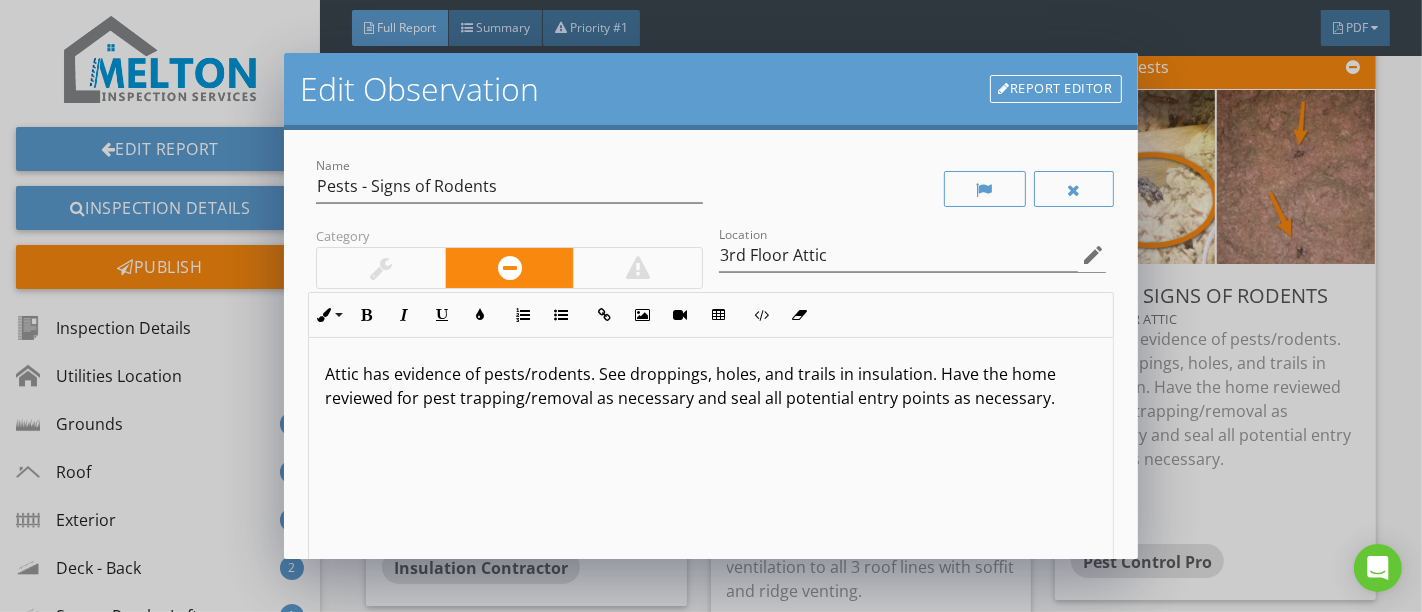 scroll, scrollTop: 356, scrollLeft: 0, axis: vertical 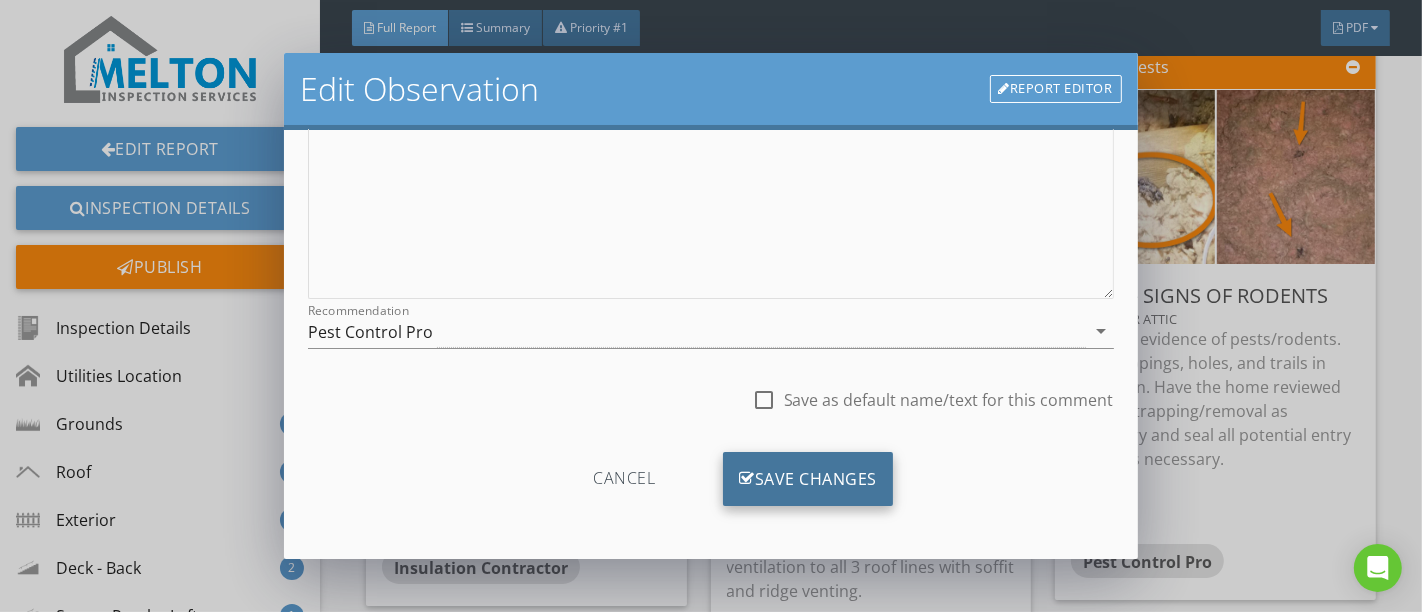 click on "Save Changes" at bounding box center (808, 479) 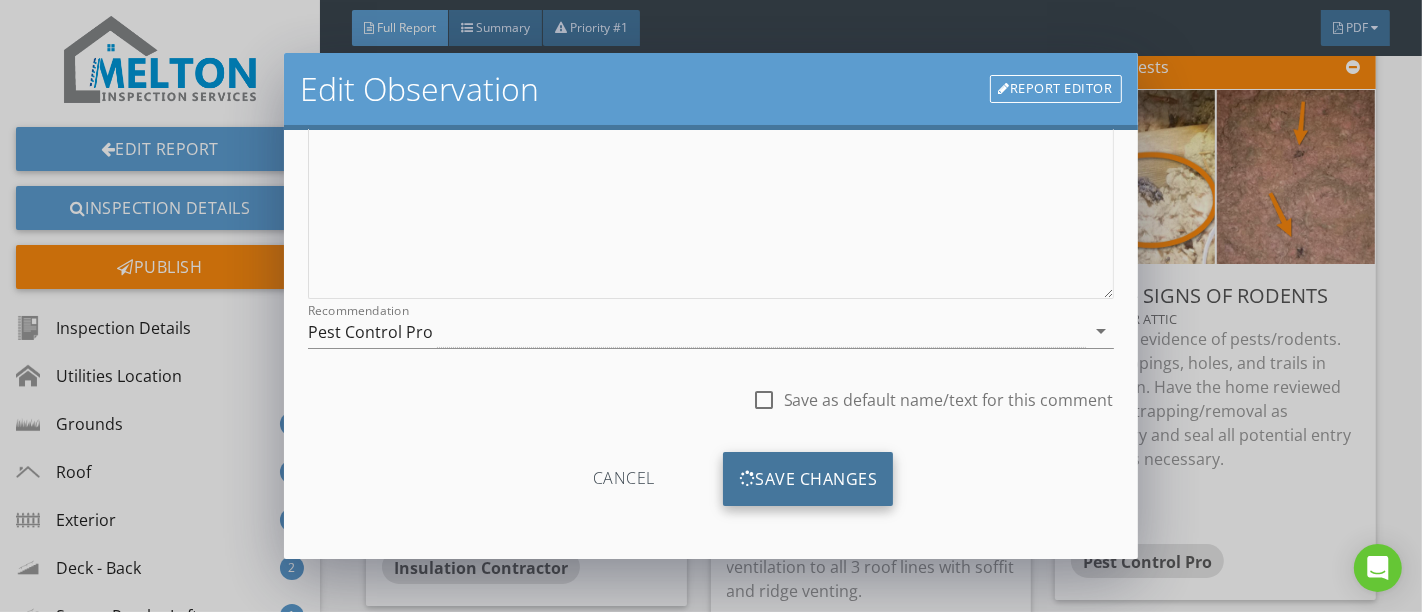 scroll, scrollTop: 120, scrollLeft: 0, axis: vertical 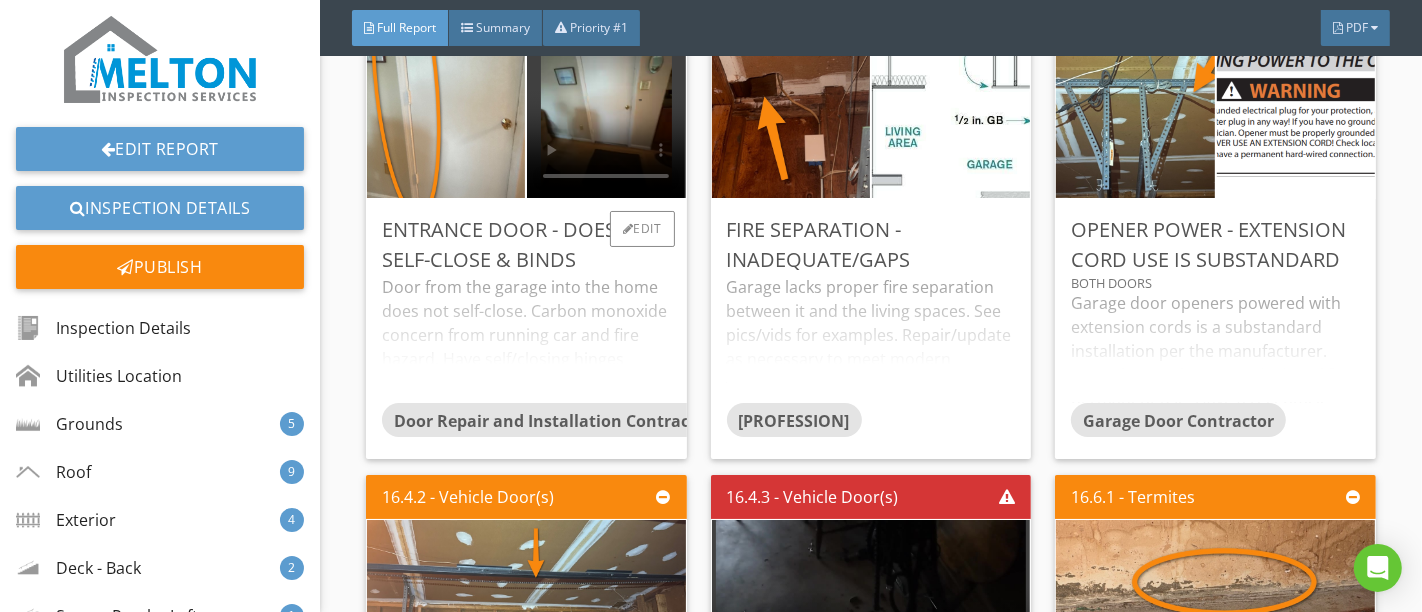 click on "Door from the garage into the home does not self-close. Carbon monoxide concern from running car and fire hazard. Have self/closing hinges installed/replaced or adjusted as needed." at bounding box center (526, 339) 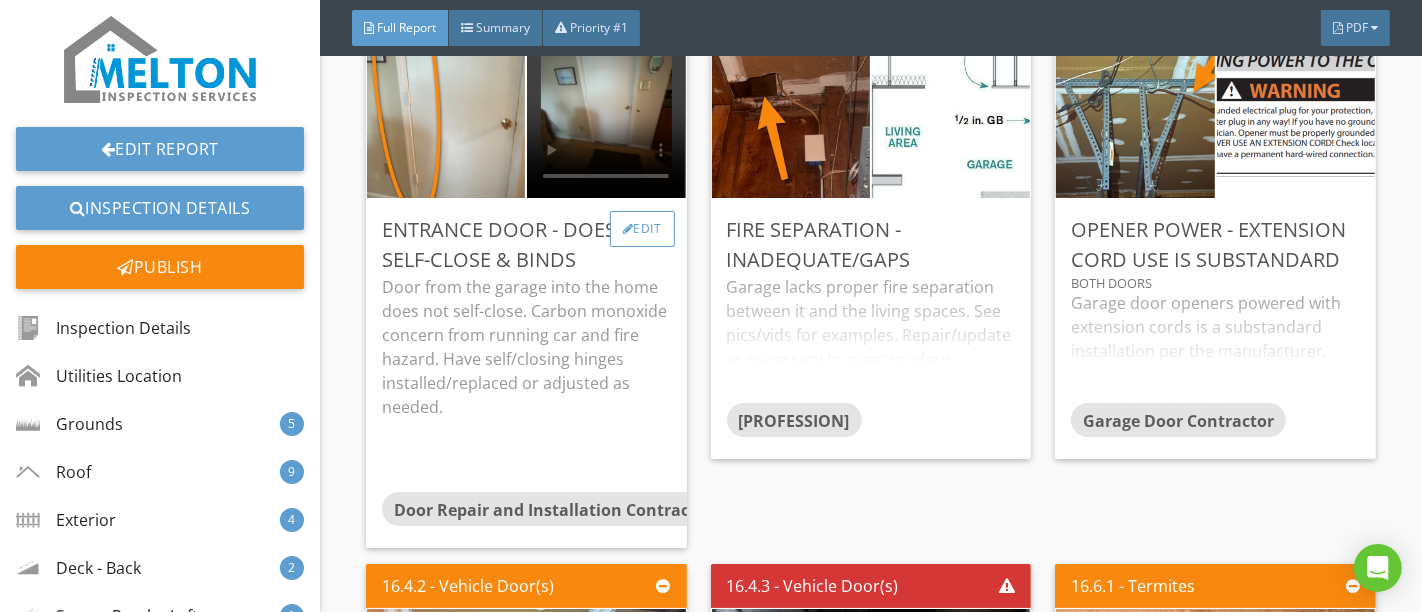 click at bounding box center [628, 229] 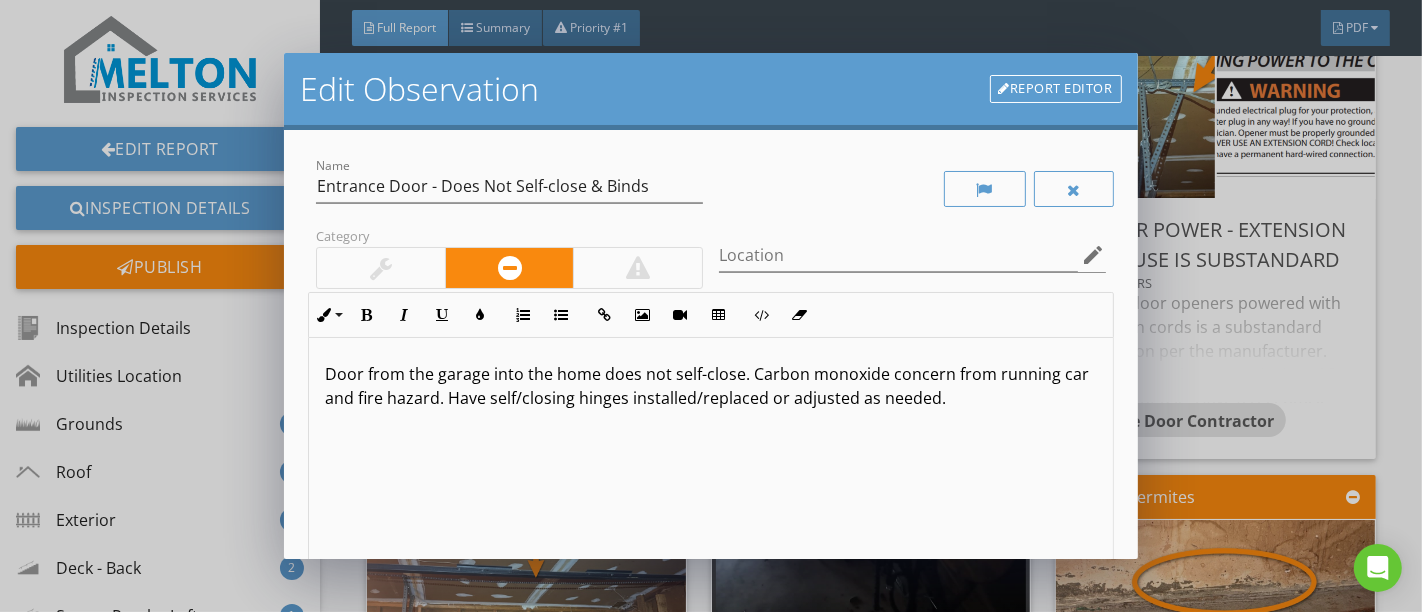 click on "Door from the garage into the home does not self-close. Carbon monoxide concern from running car and fire hazard. Have self/closing hinges installed/replaced or adjusted as needed." at bounding box center (710, 386) 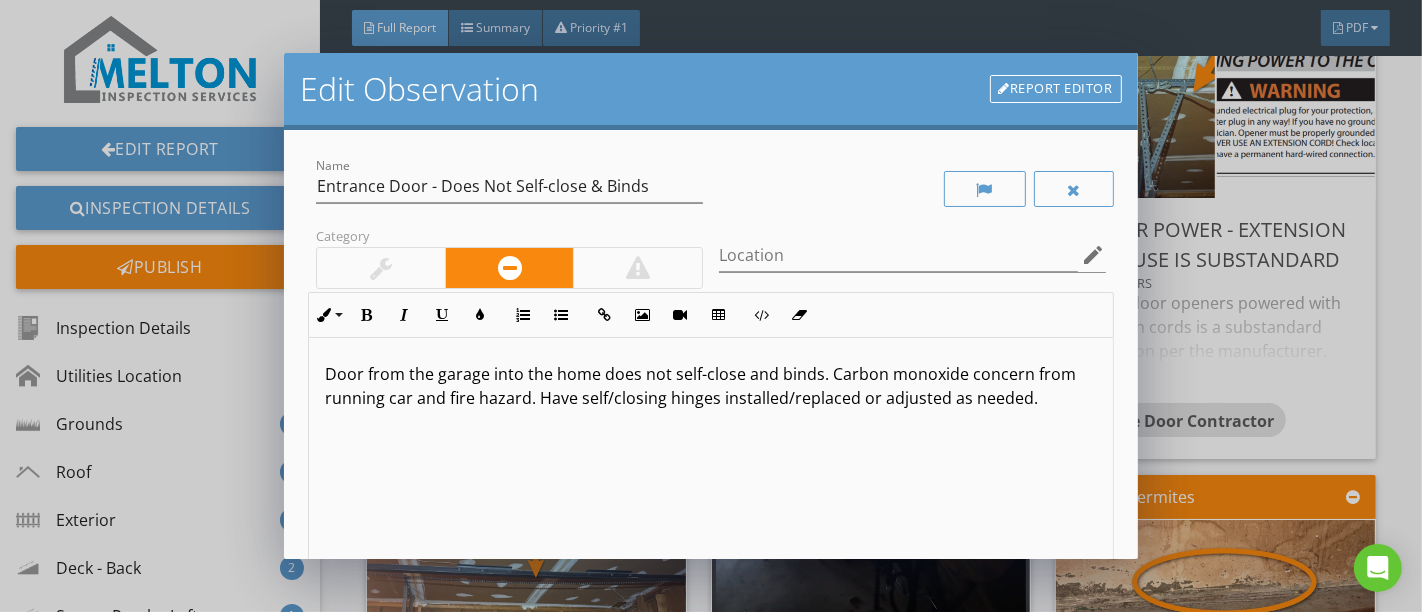 scroll, scrollTop: 0, scrollLeft: 0, axis: both 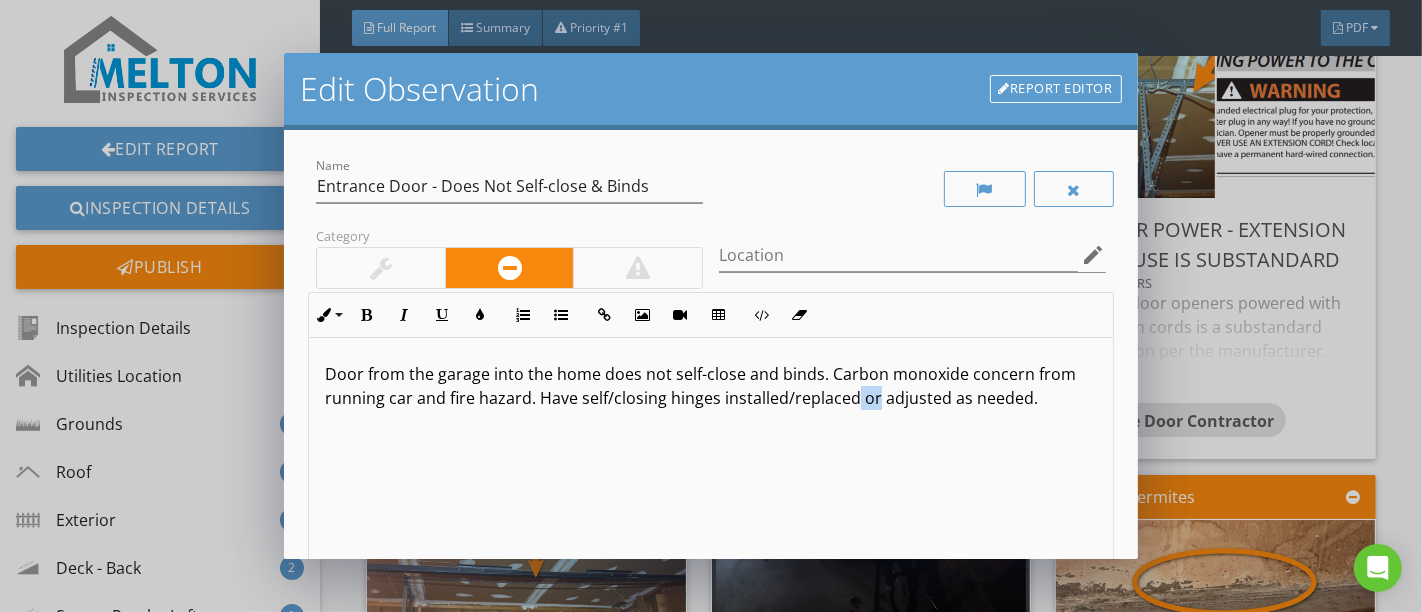 drag, startPoint x: 893, startPoint y: 395, endPoint x: 911, endPoint y: 398, distance: 18.248287 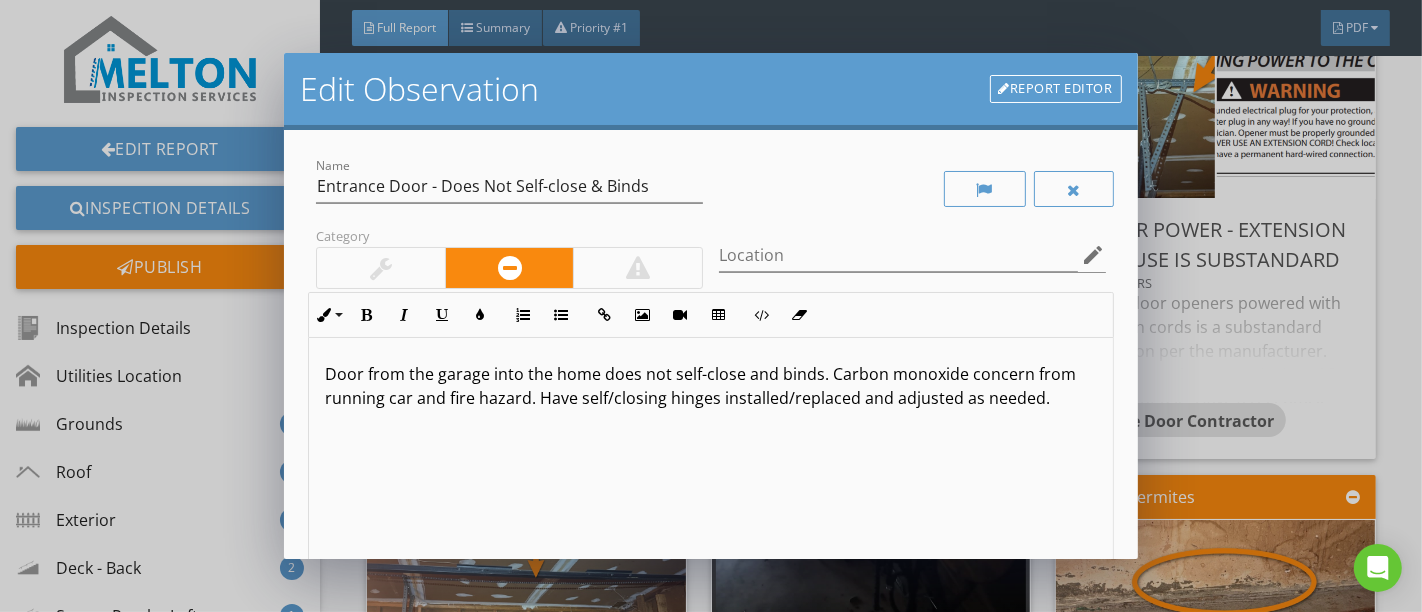 scroll, scrollTop: 356, scrollLeft: 0, axis: vertical 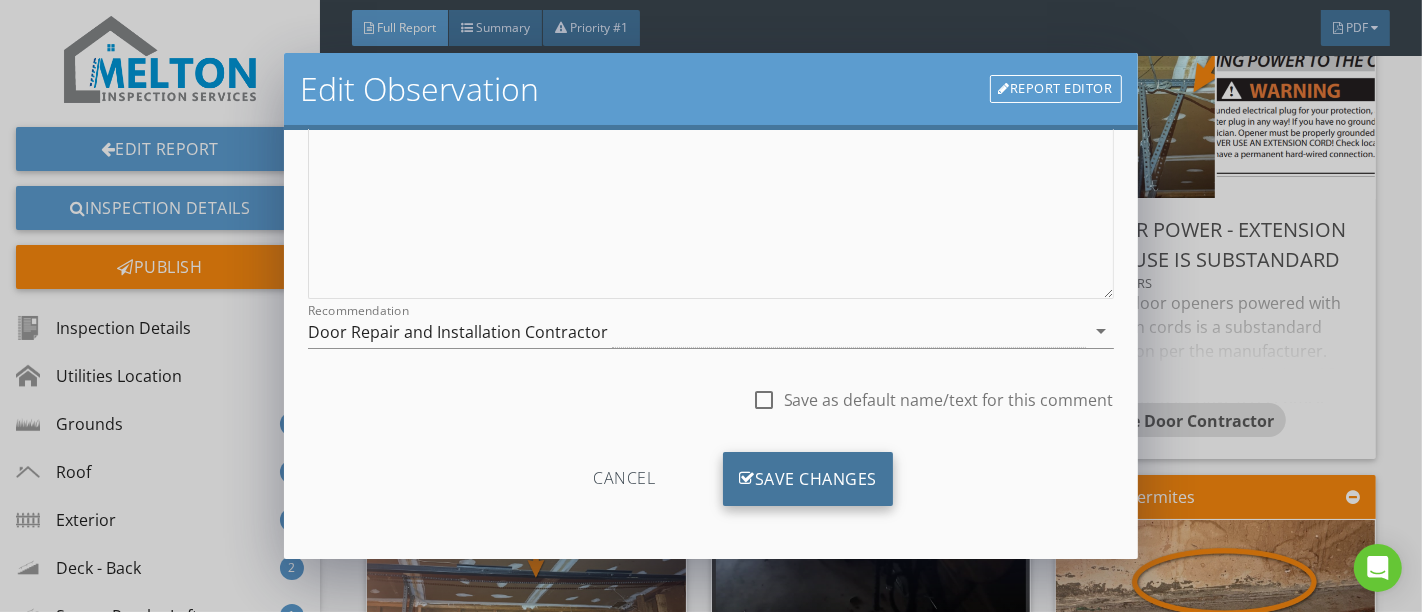 click on "Save Changes" at bounding box center [808, 479] 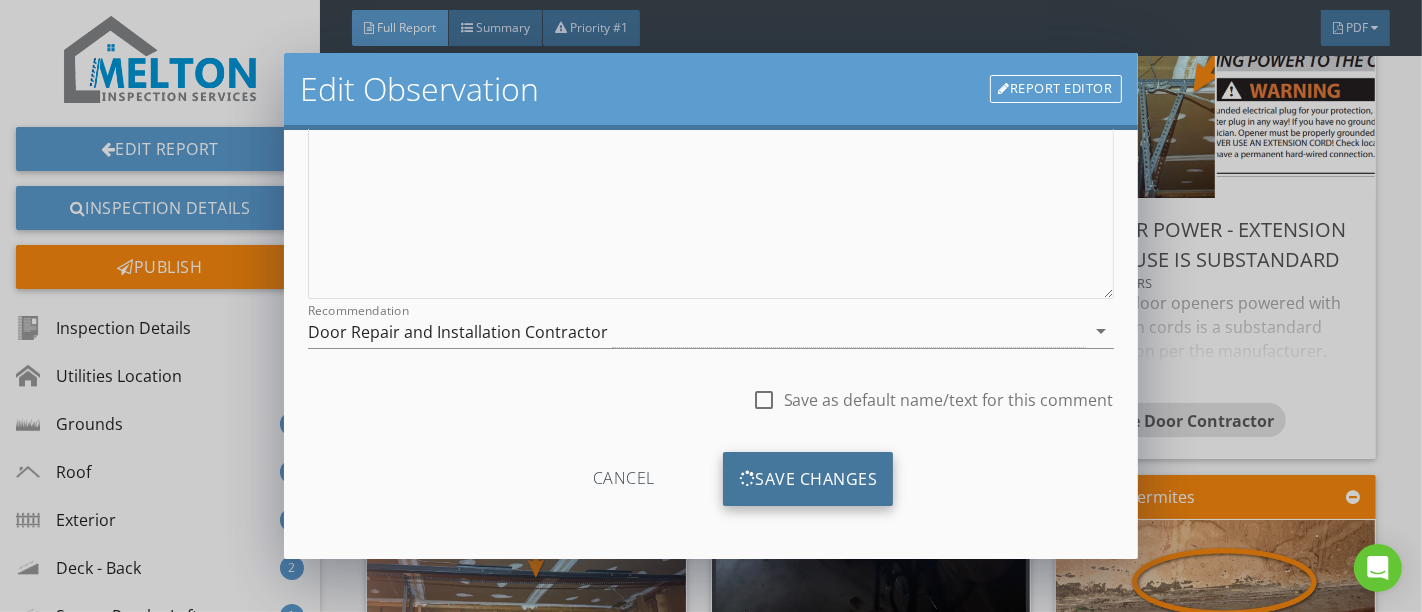 scroll, scrollTop: 120, scrollLeft: 0, axis: vertical 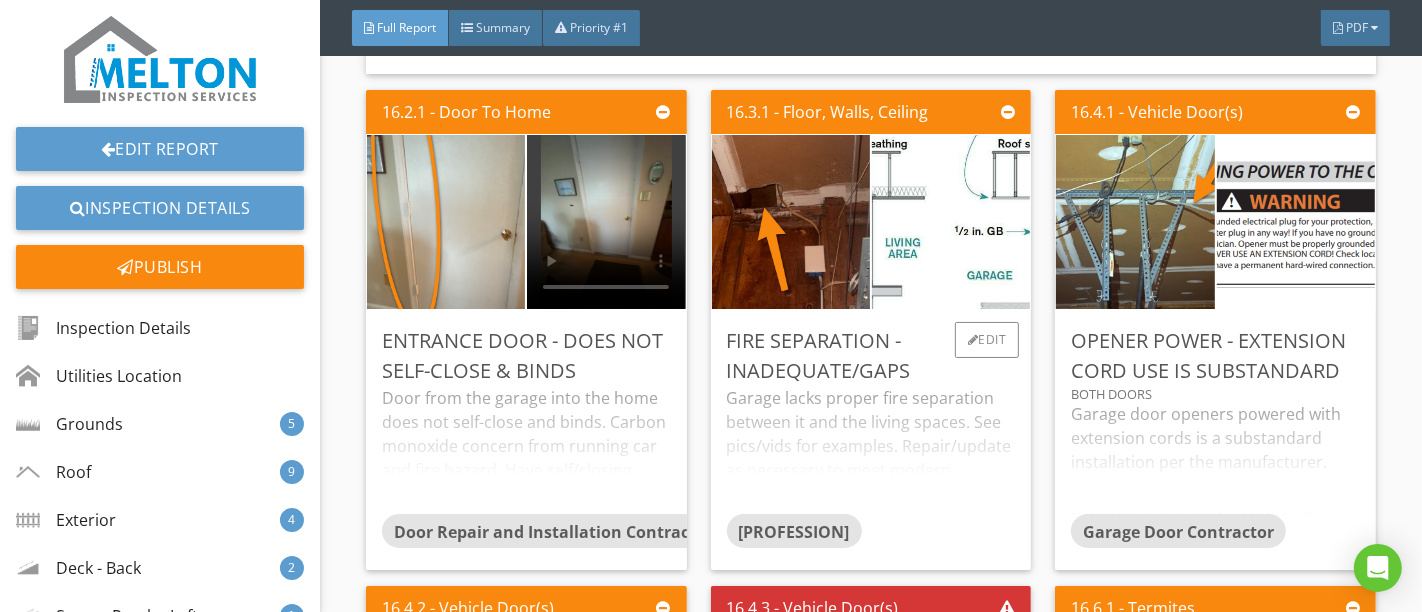 click on "Fire Separation - Inadequate/Gaps
Garage lacks proper fire separation between it and the living spaces. See pics/vids for examples. Repair/update as necessary to meet modern standards for fire separation.    Qualified Professional
Edit" at bounding box center [871, 440] 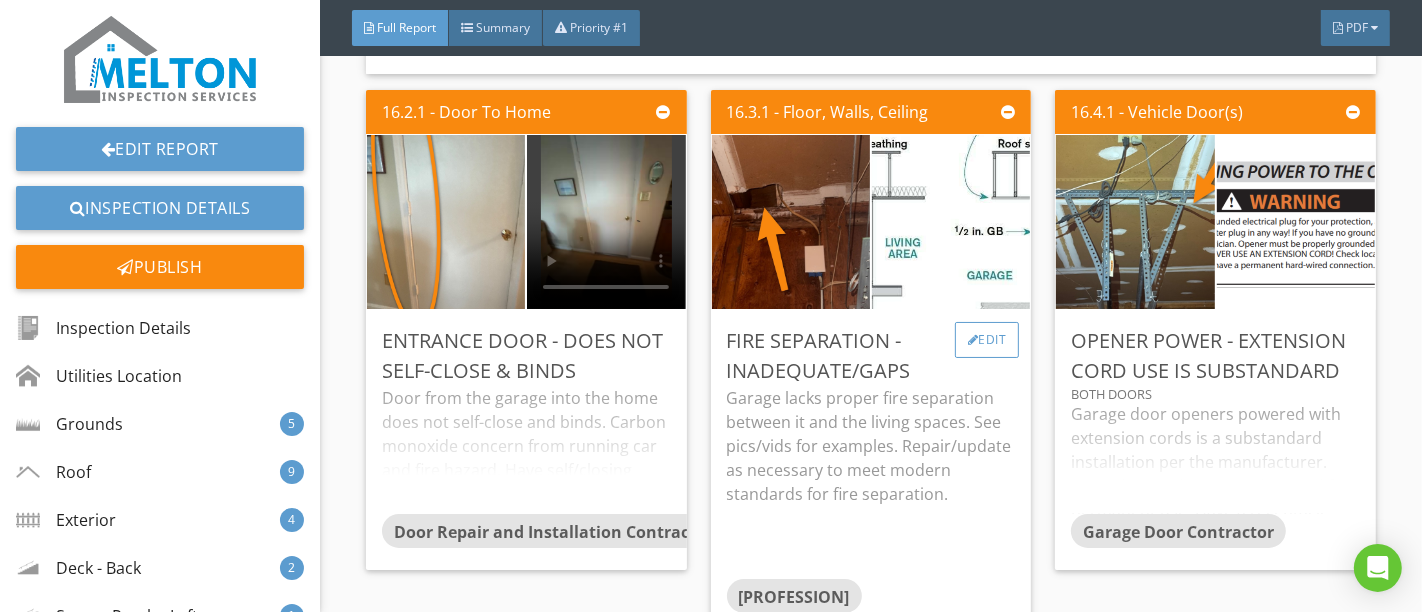 click on "Edit" at bounding box center (987, 340) 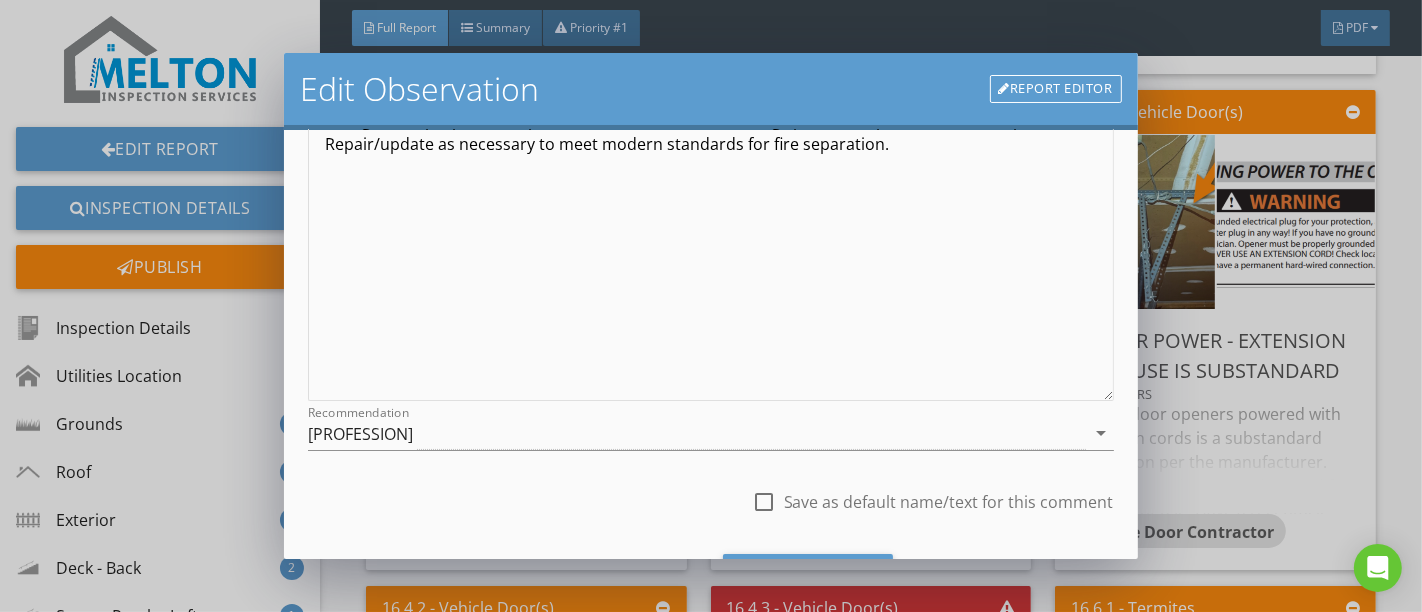 scroll, scrollTop: 356, scrollLeft: 0, axis: vertical 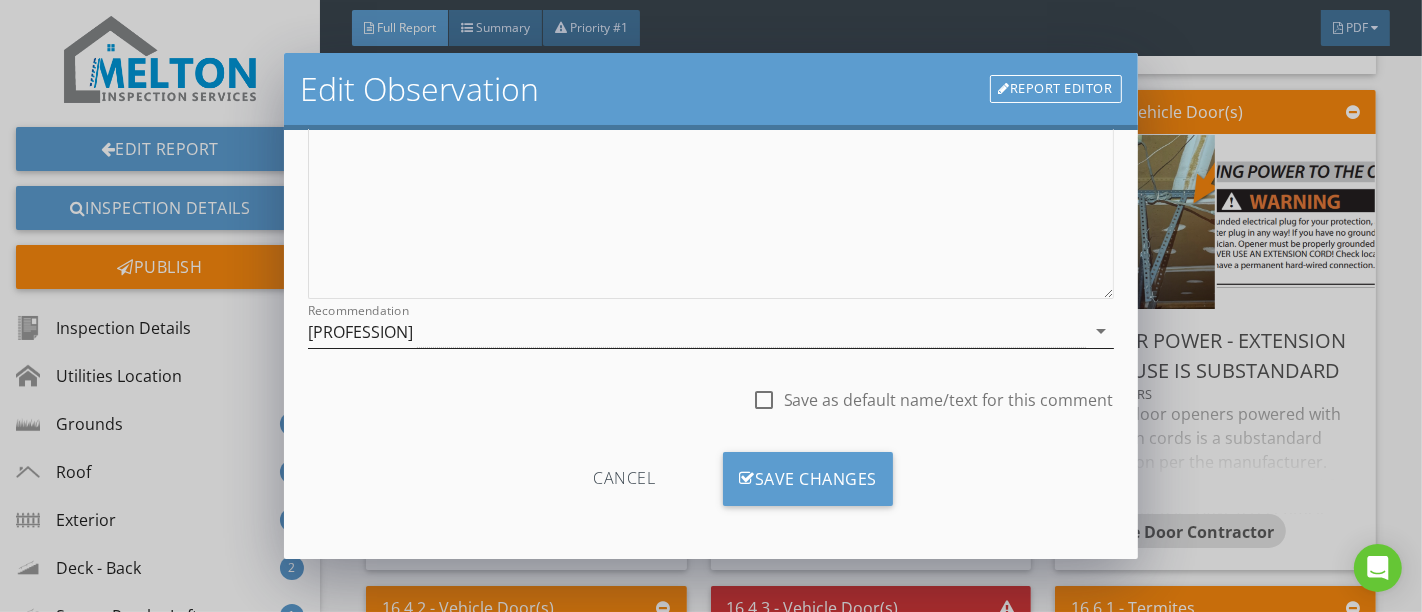 click on "[PROFESSION]" at bounding box center (696, 331) 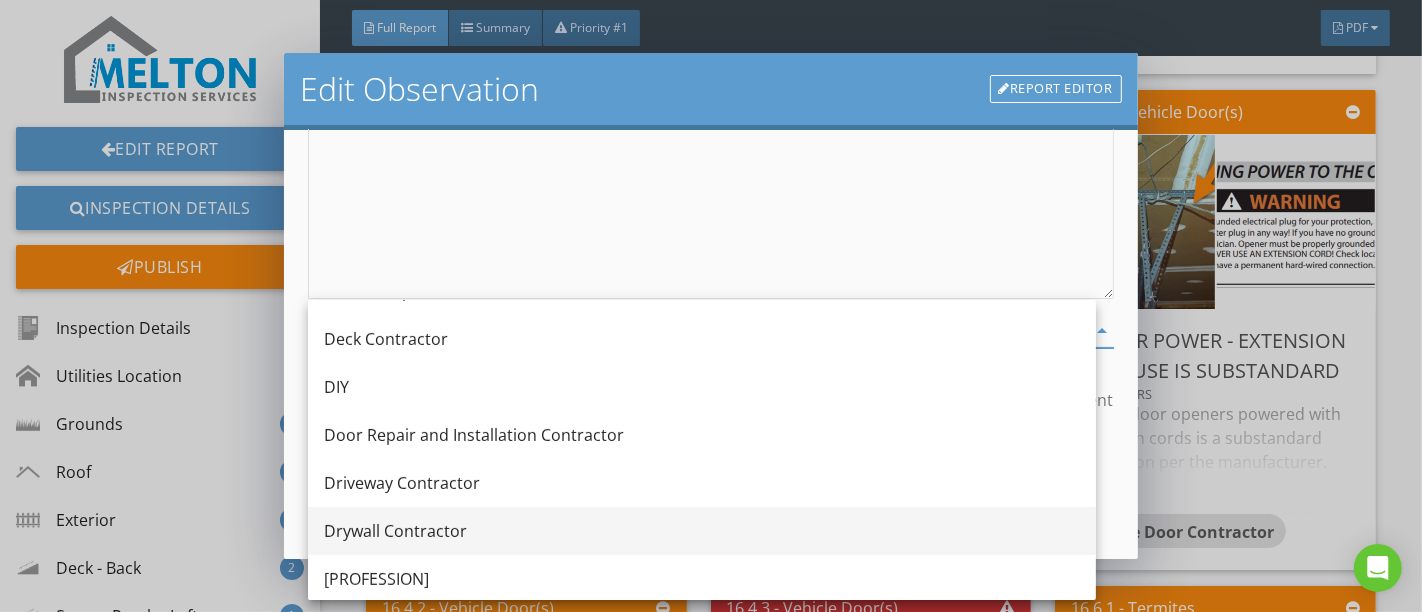 scroll, scrollTop: 555, scrollLeft: 0, axis: vertical 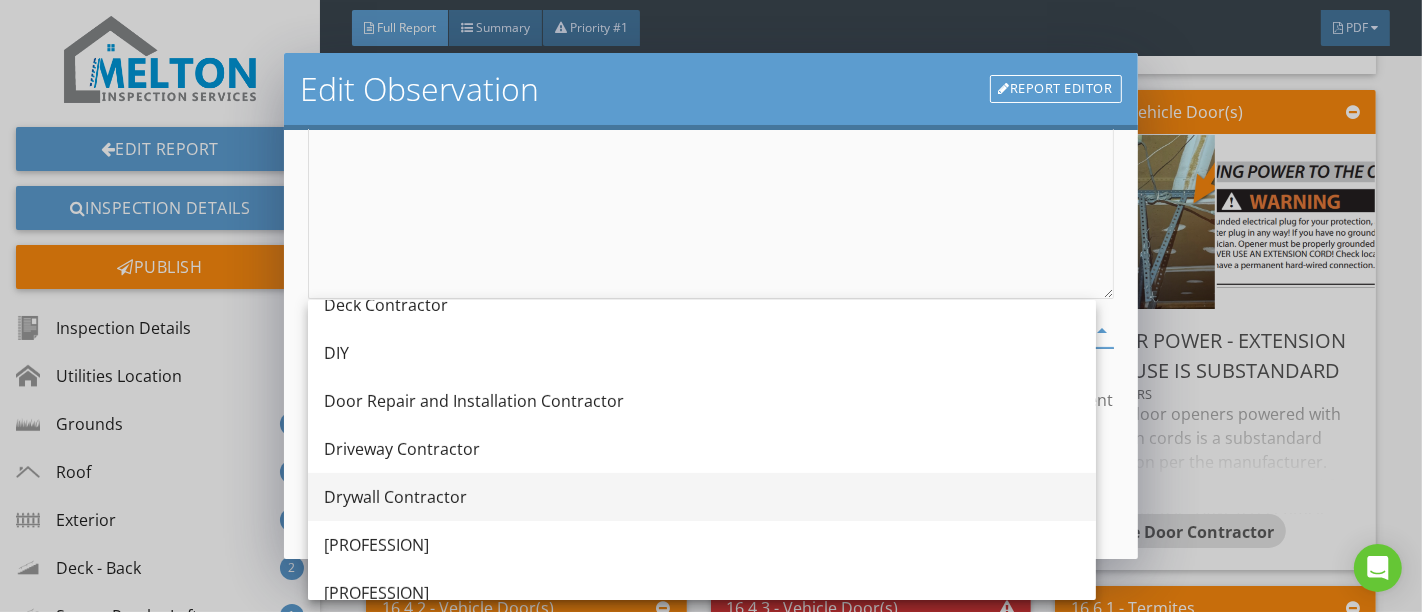 click on "Drywall Contractor" at bounding box center (702, 497) 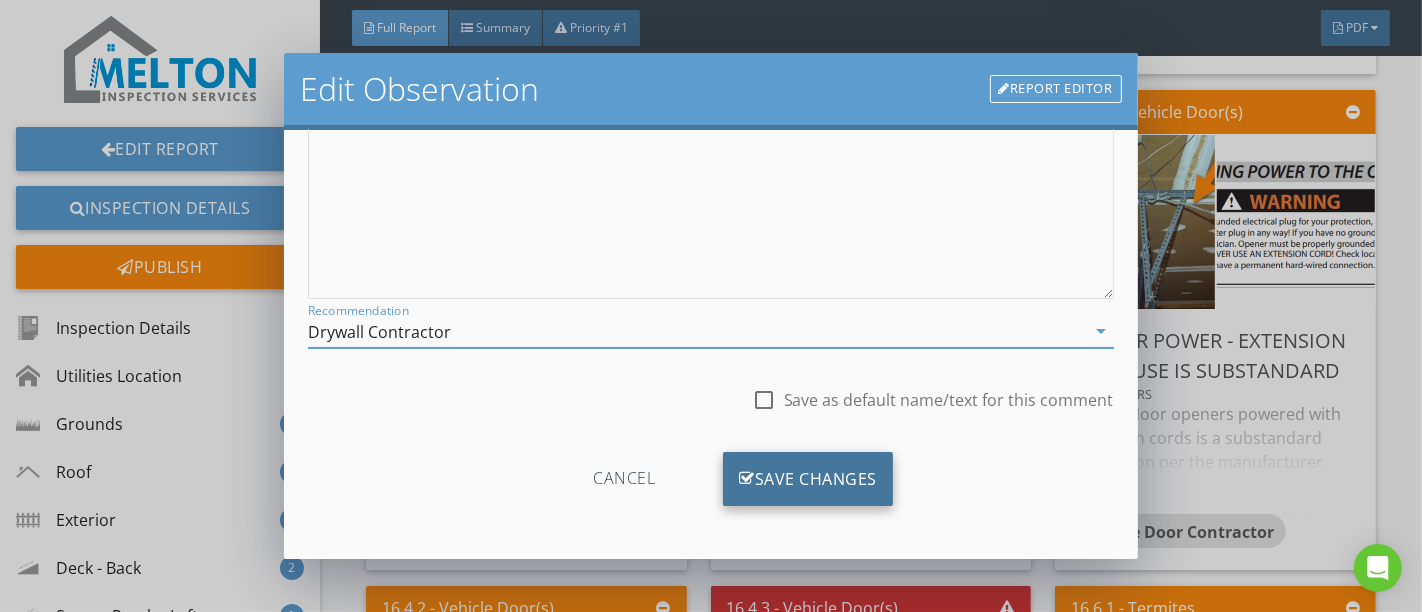 click on "Save Changes" at bounding box center (808, 479) 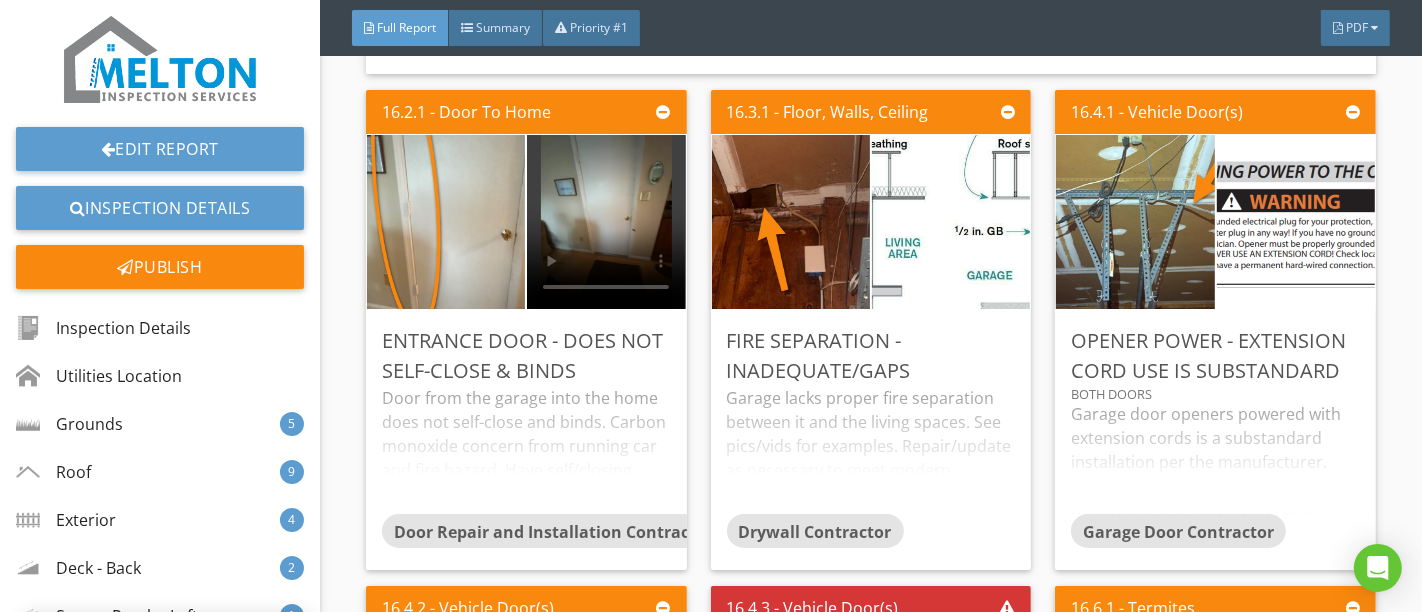 scroll, scrollTop: 120, scrollLeft: 0, axis: vertical 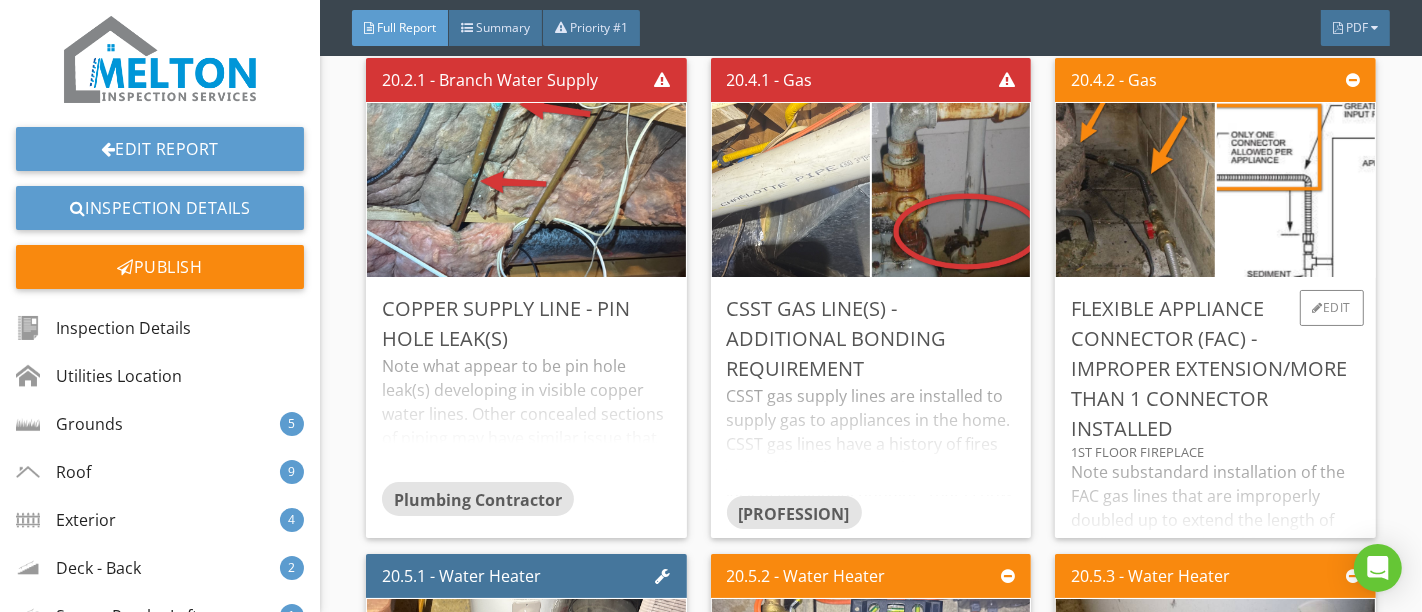 click on "Note substandard installation of the FAC gas lines that are improperly doubled up to extend the length of the line. Have reviewed for repairs as necessary." at bounding box center [1215, 516] 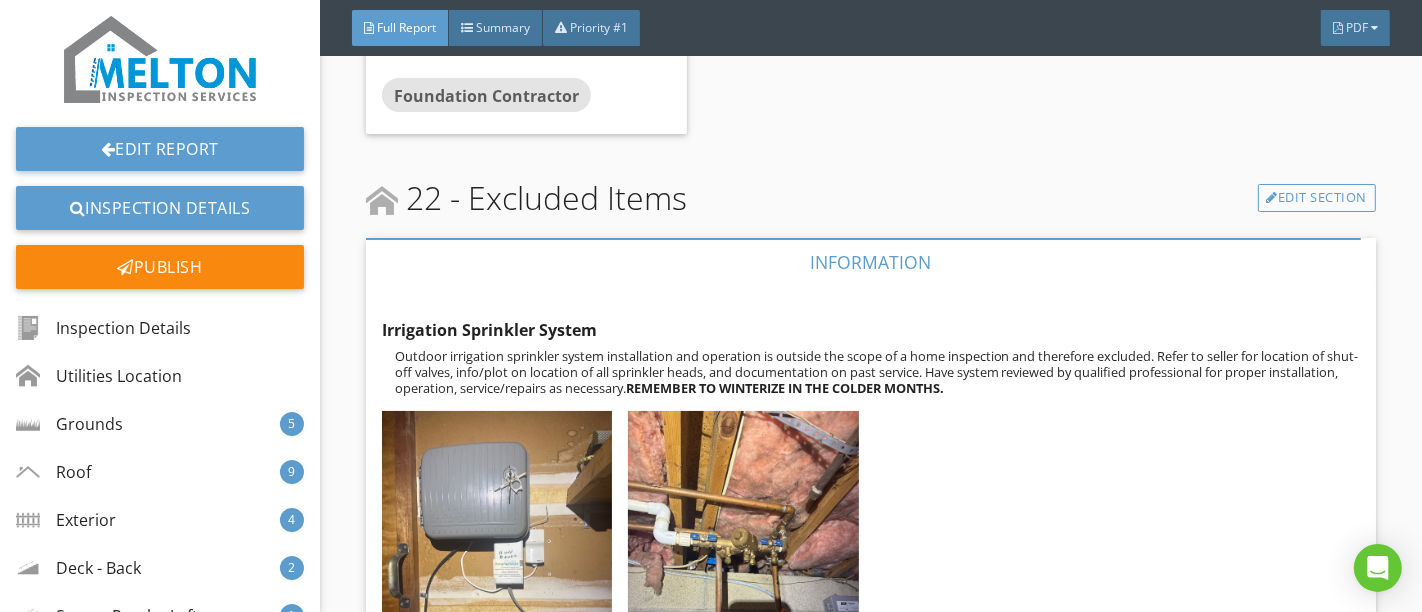 scroll, scrollTop: 35580, scrollLeft: 0, axis: vertical 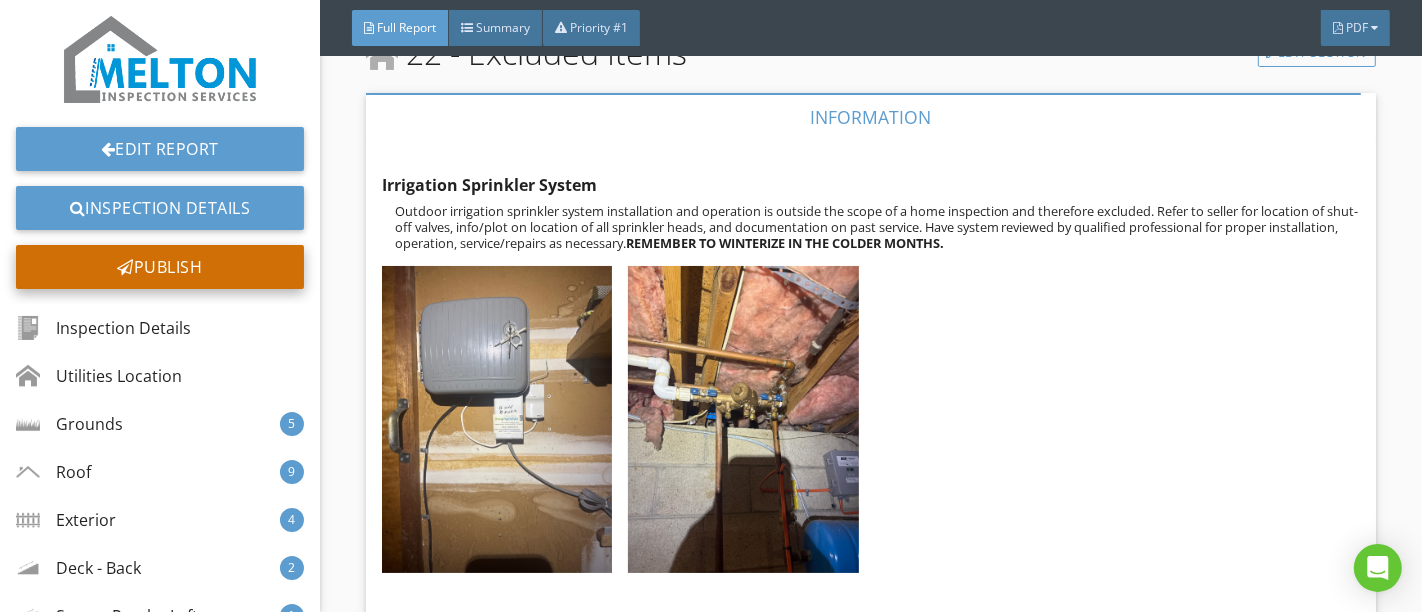 click on "Publish" at bounding box center [160, 267] 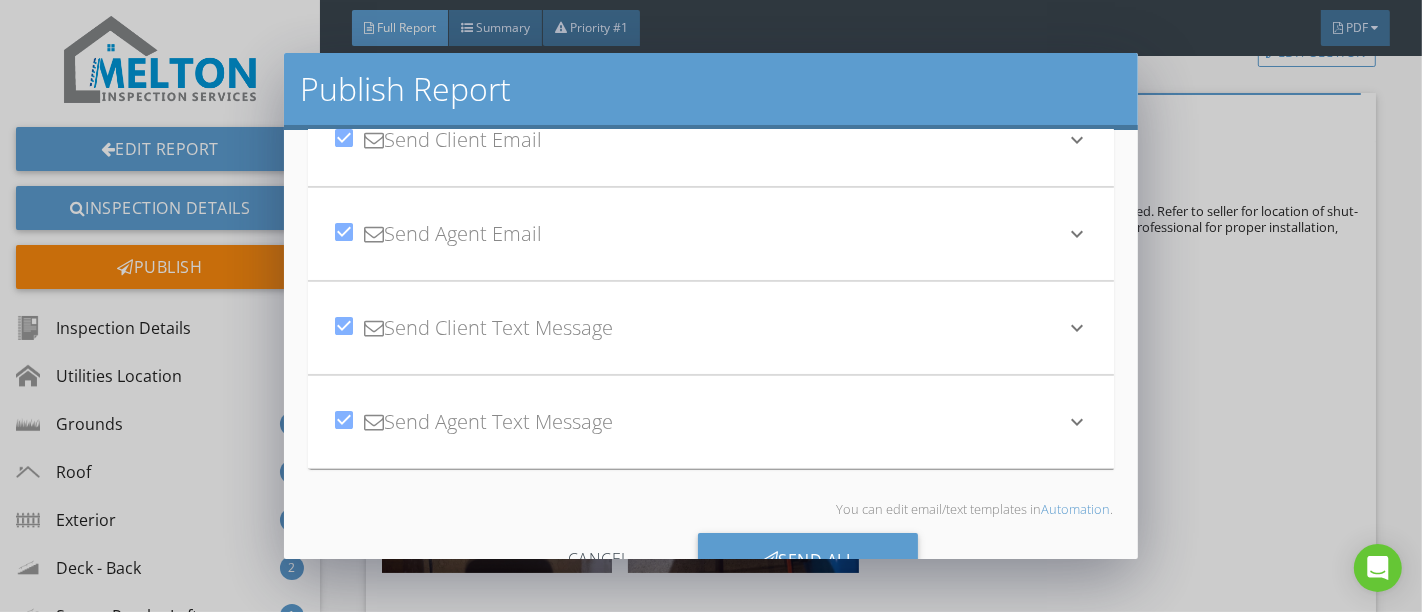 scroll, scrollTop: 157, scrollLeft: 0, axis: vertical 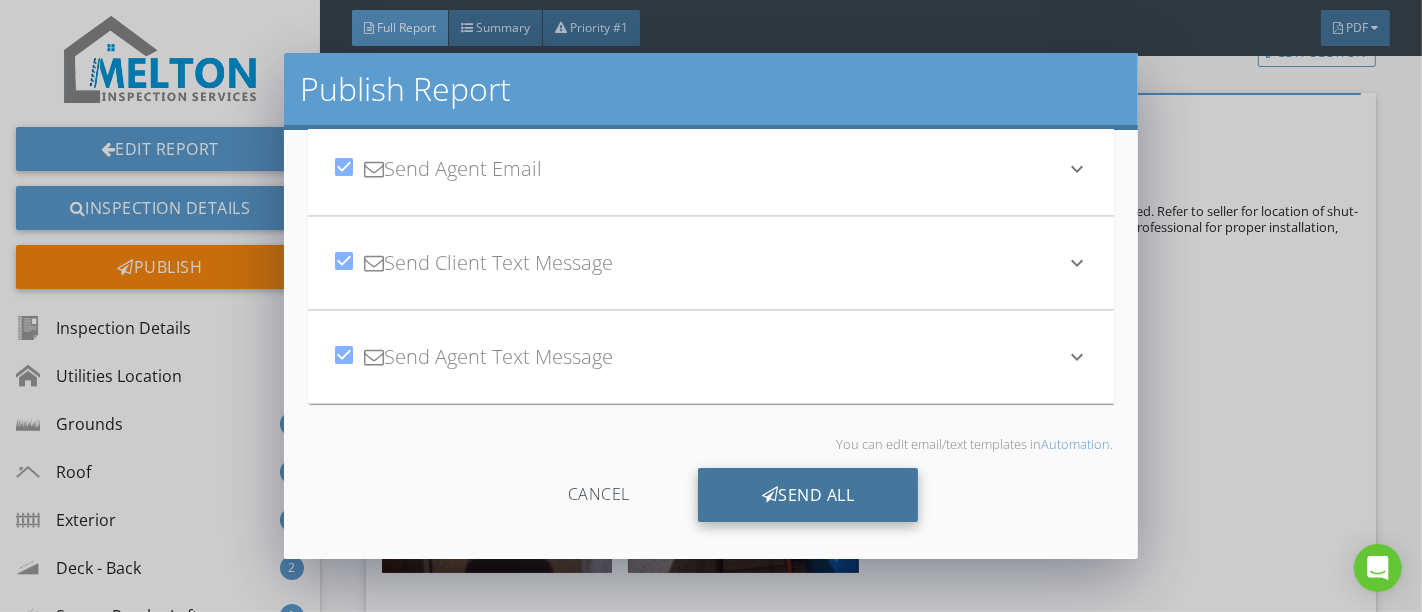 click on "Send All" at bounding box center [808, 495] 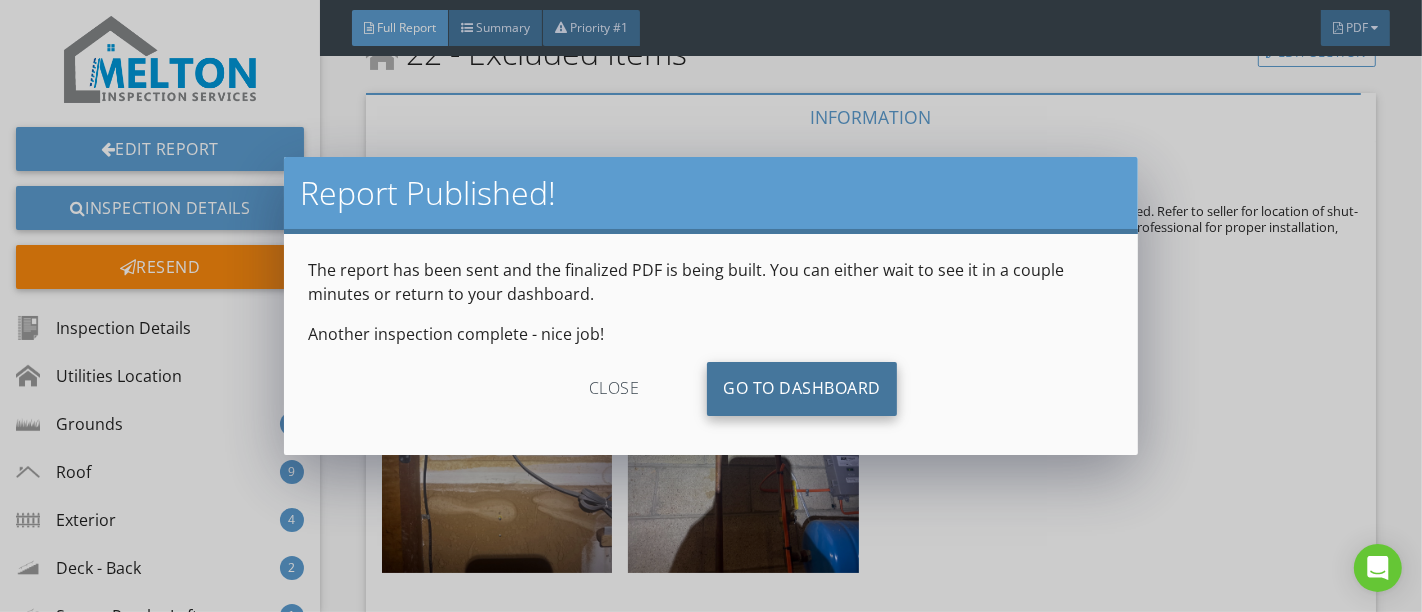 click on "Go To Dashboard" at bounding box center (802, 389) 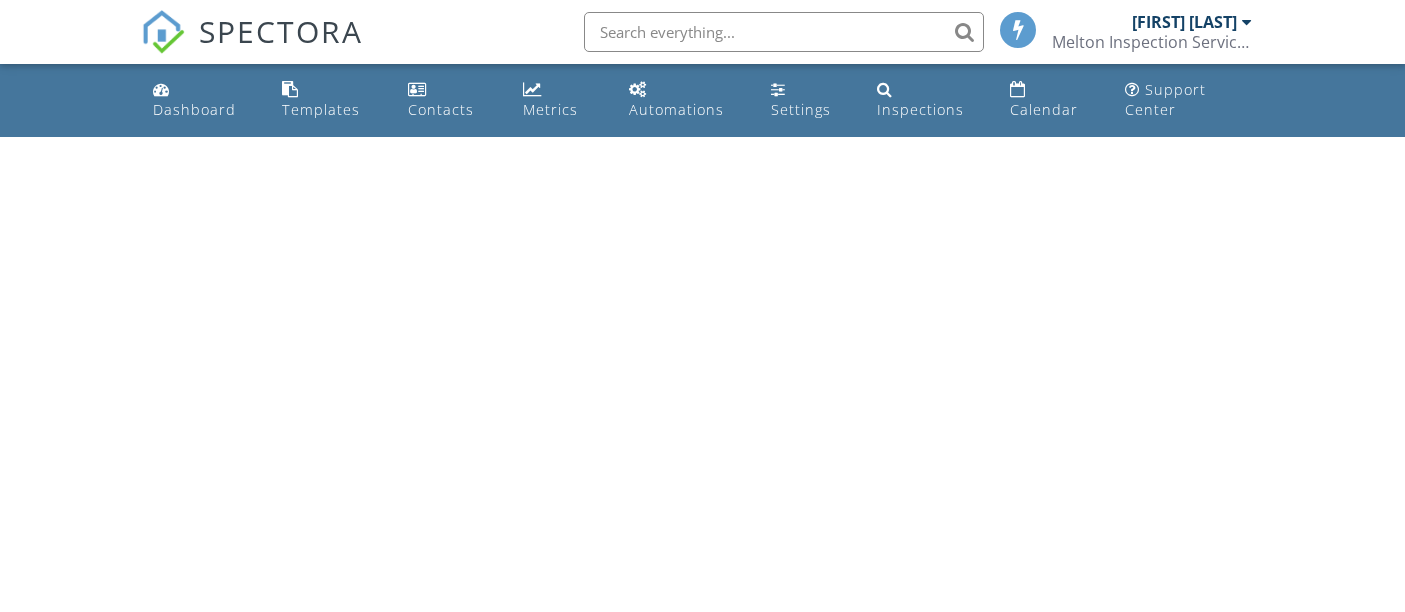 scroll, scrollTop: 0, scrollLeft: 0, axis: both 